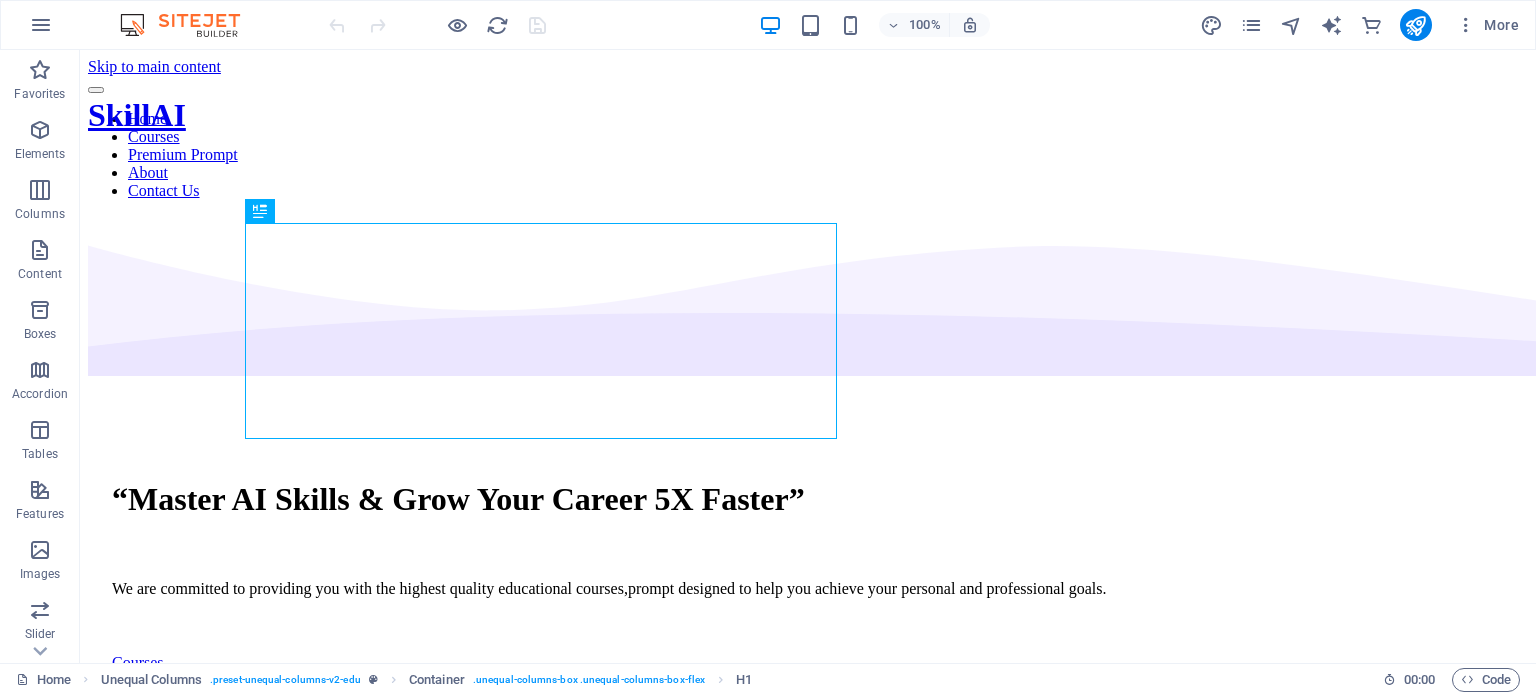 scroll, scrollTop: 0, scrollLeft: 0, axis: both 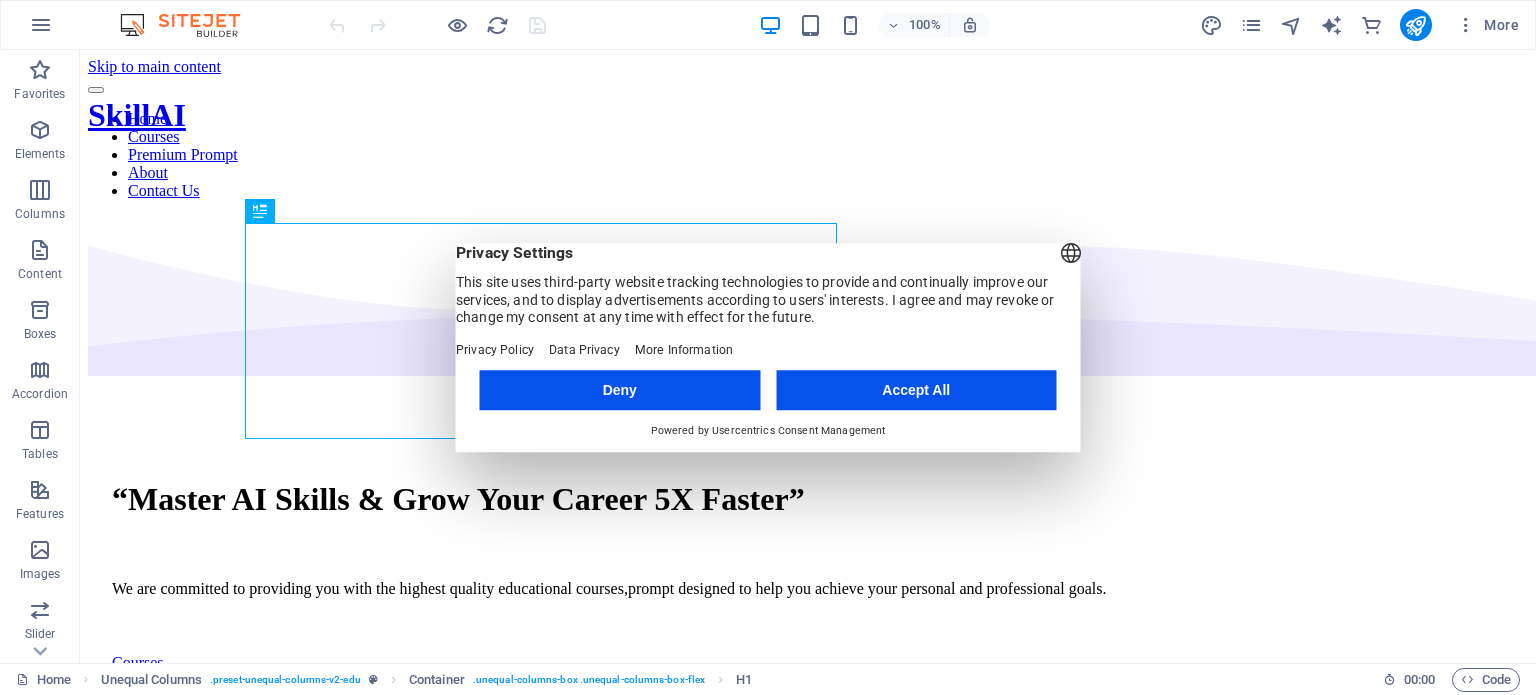 click on "Accept All" at bounding box center [916, 390] 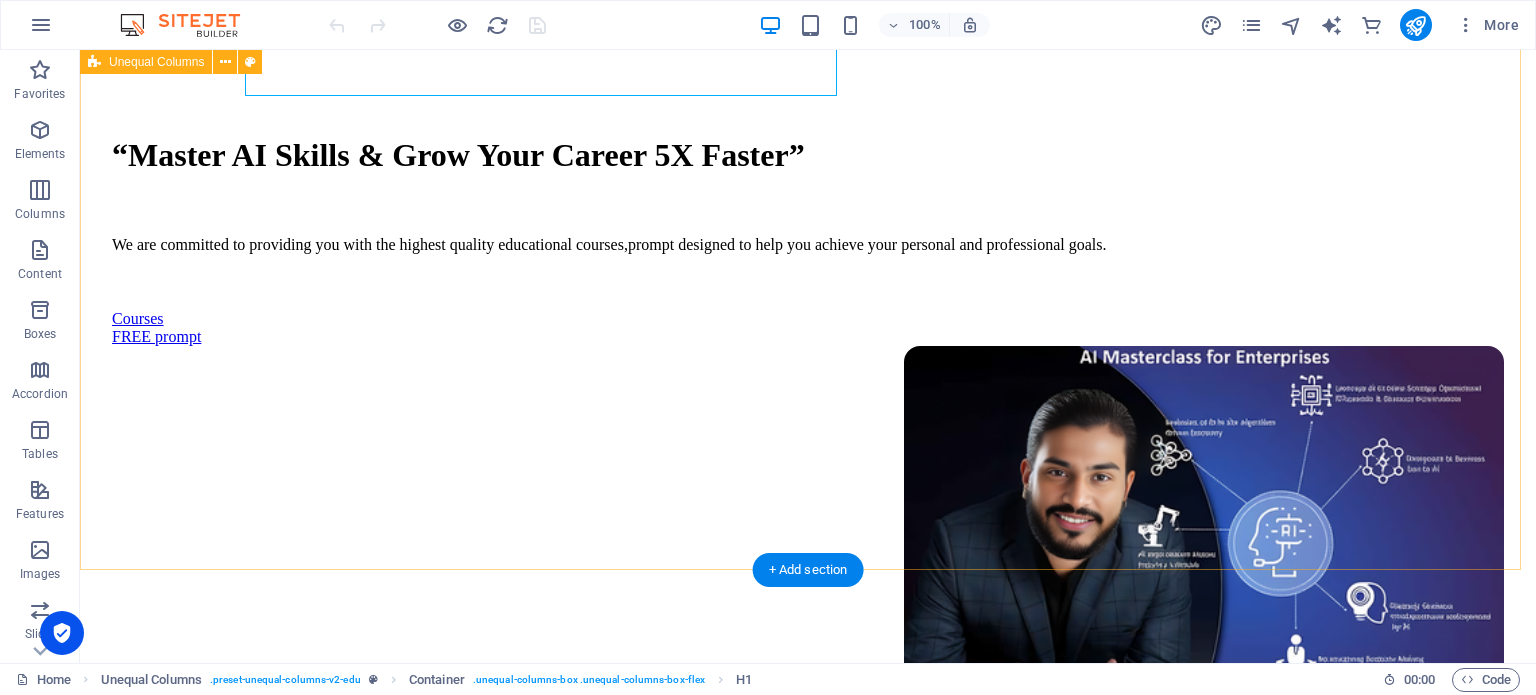 scroll, scrollTop: 347, scrollLeft: 0, axis: vertical 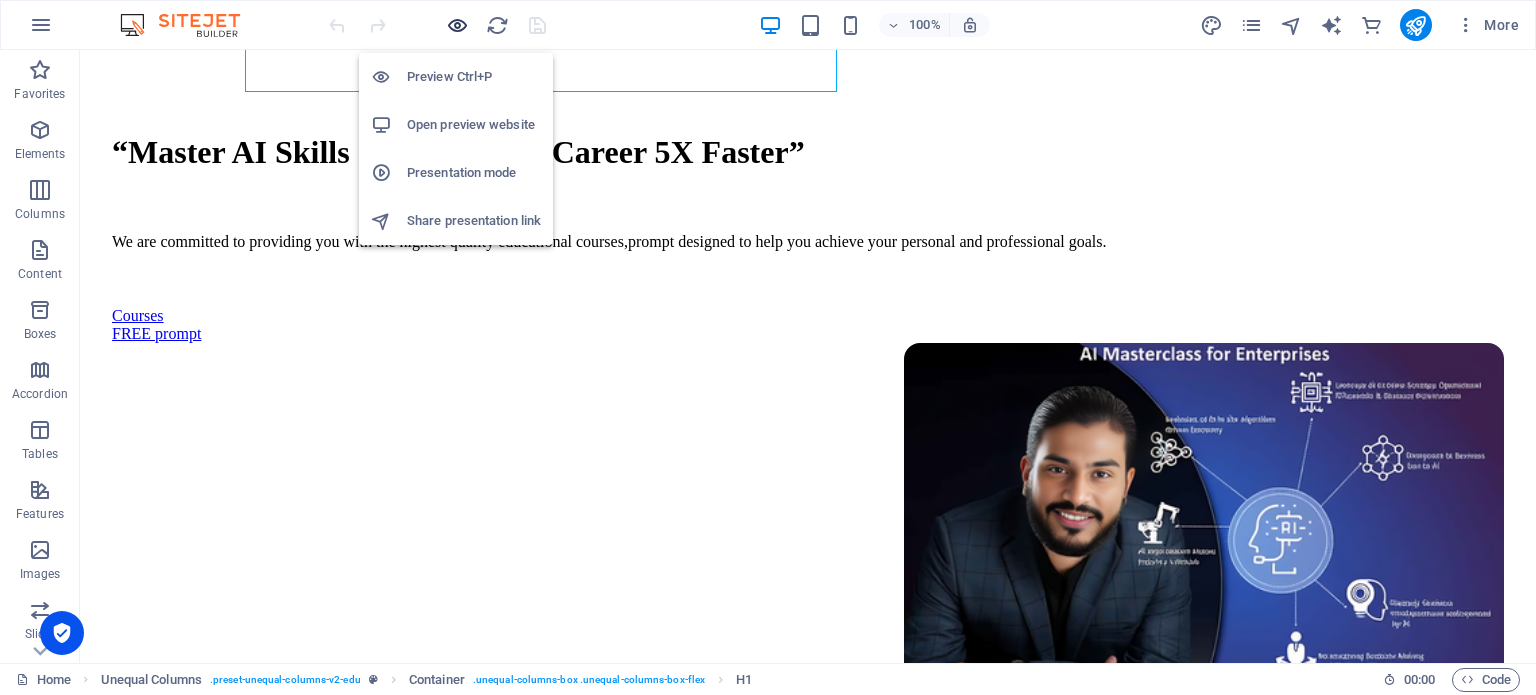click at bounding box center (457, 25) 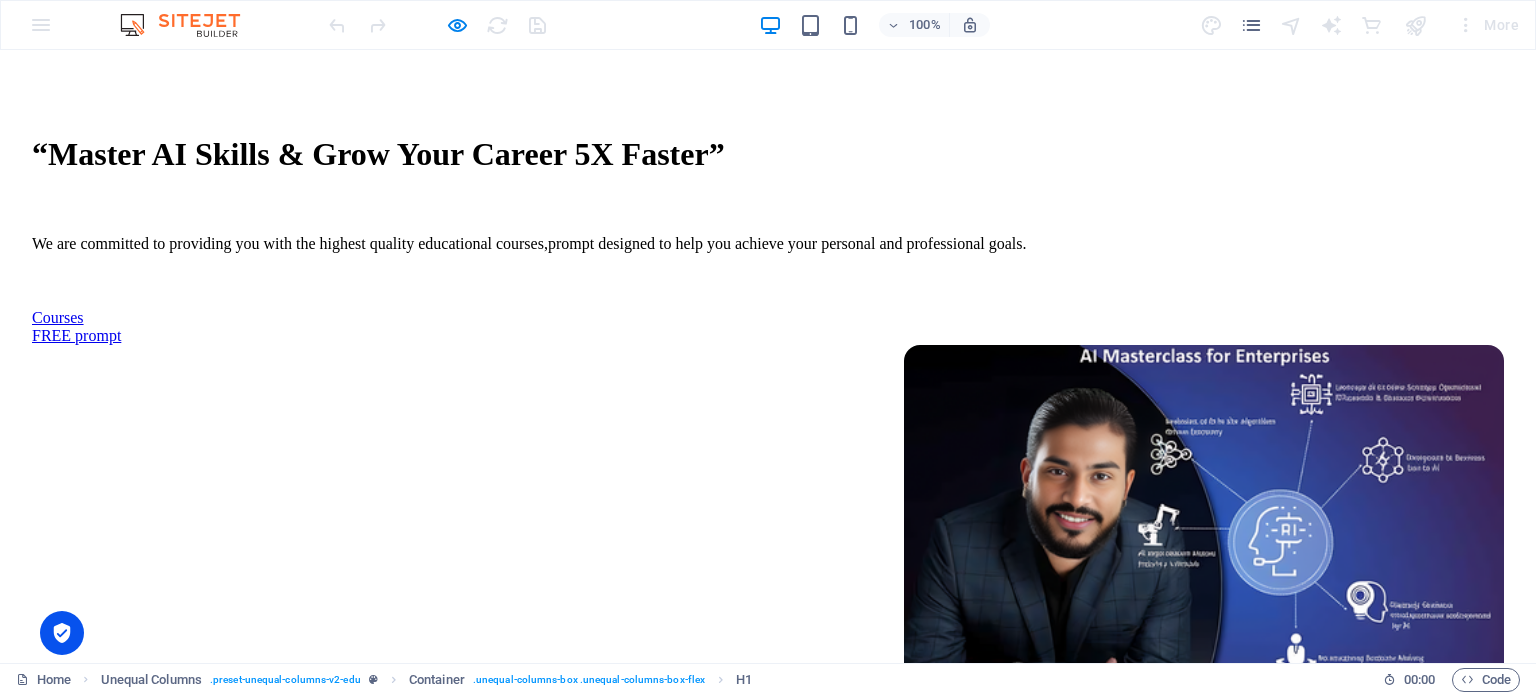 click on "Courses" at bounding box center (58, 317) 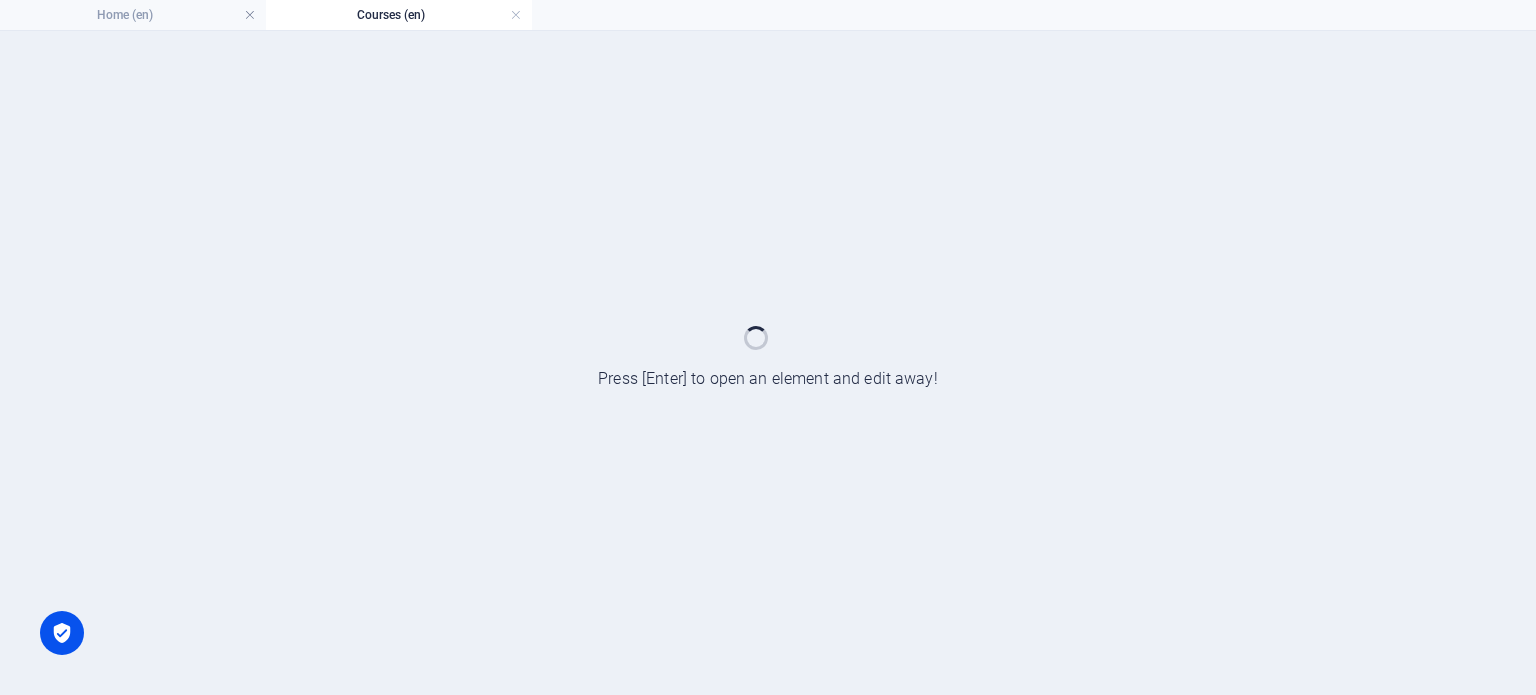 scroll, scrollTop: 0, scrollLeft: 0, axis: both 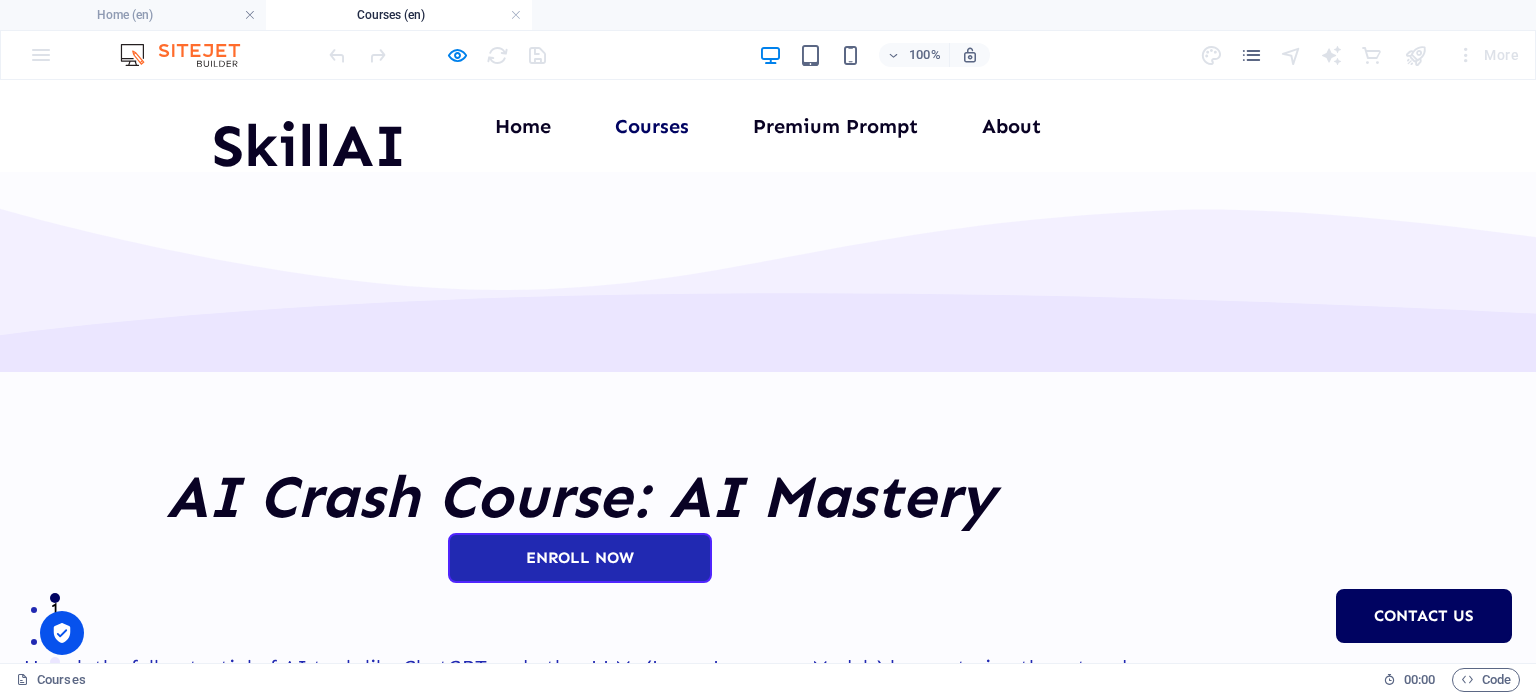 click on "Home Courses Premium Prompt About Contact Us" at bounding box center (768, 126) 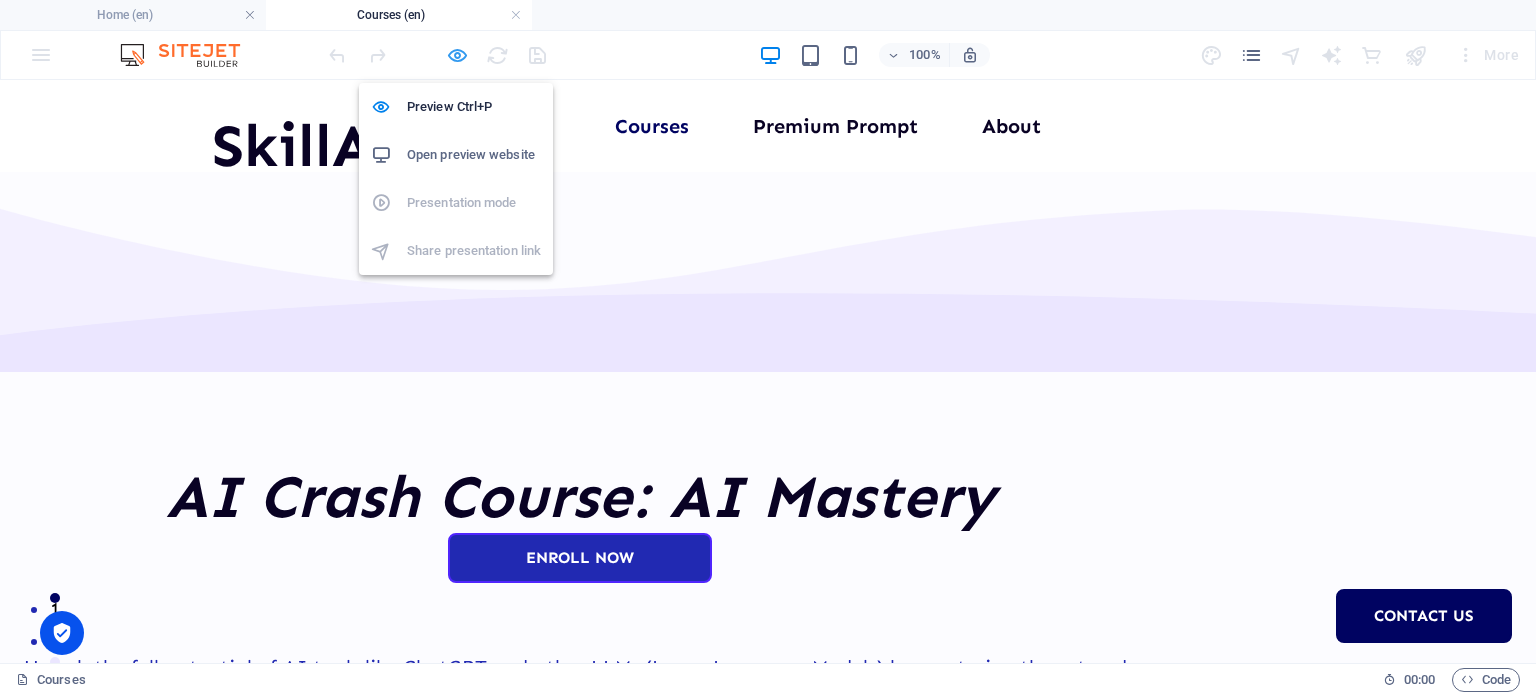 click at bounding box center (457, 55) 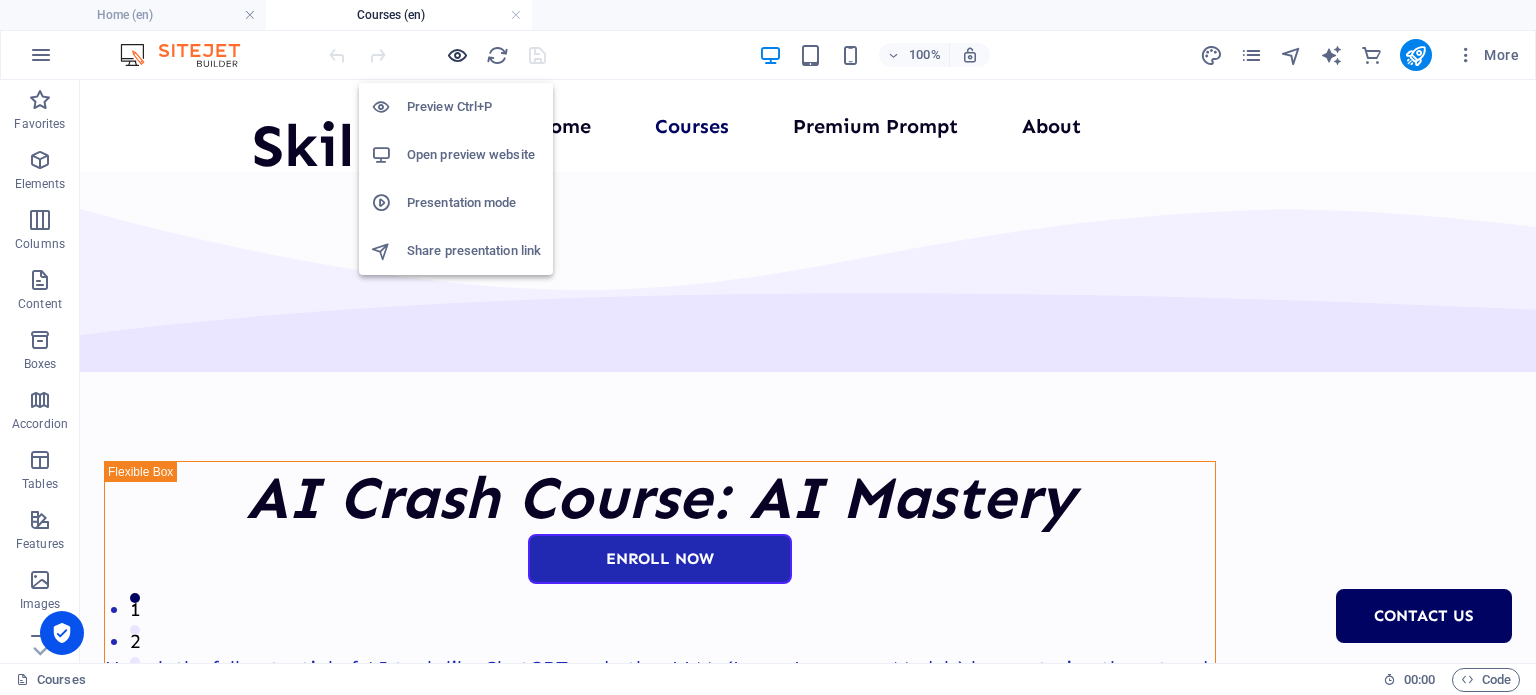 click at bounding box center [457, 55] 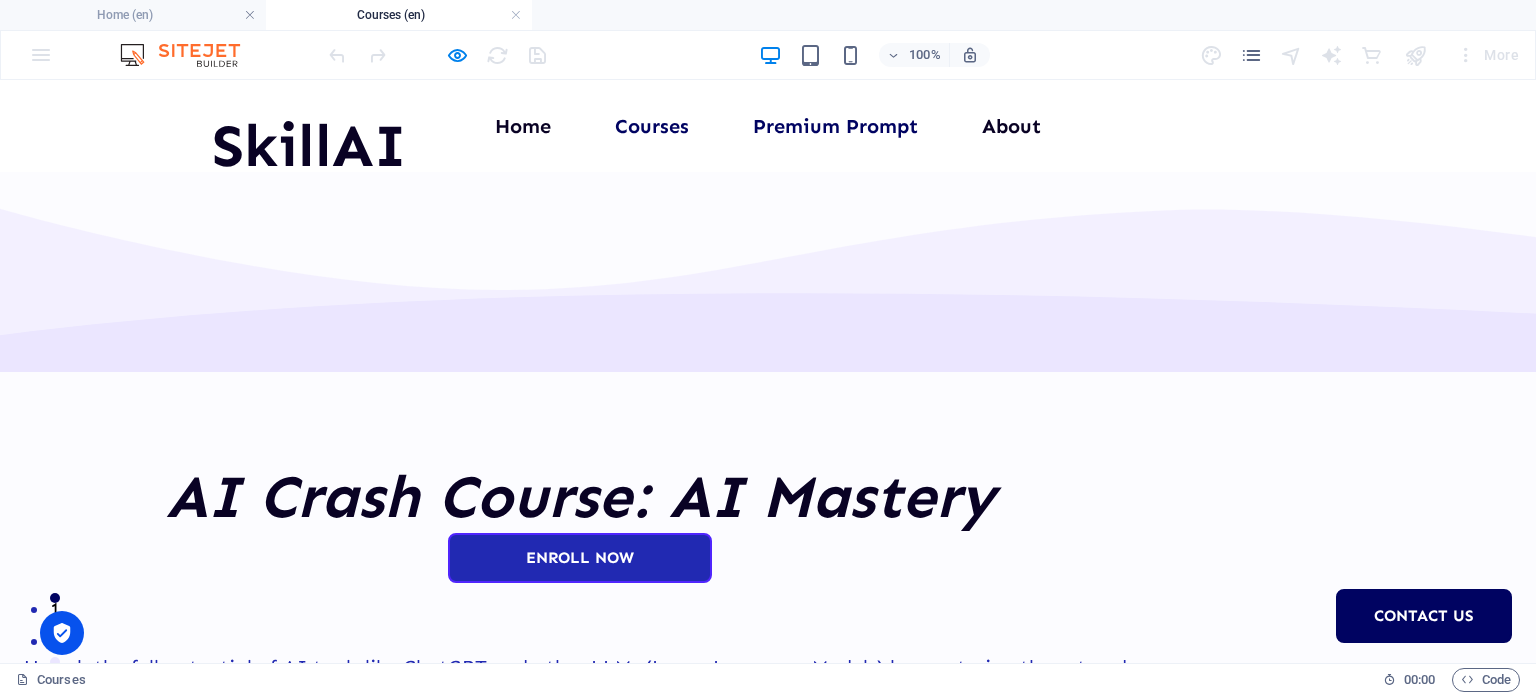 click on "Premium Prompt" at bounding box center [835, 126] 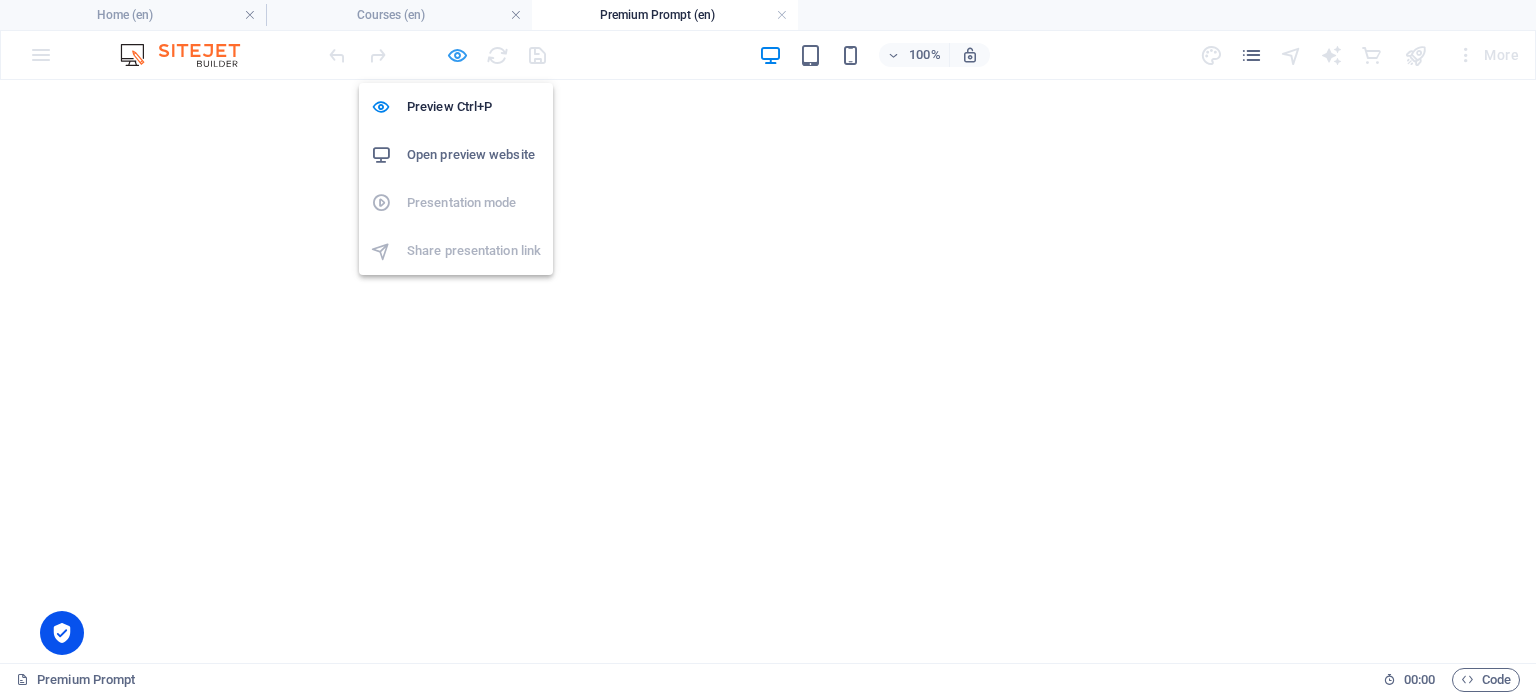 click at bounding box center [457, 55] 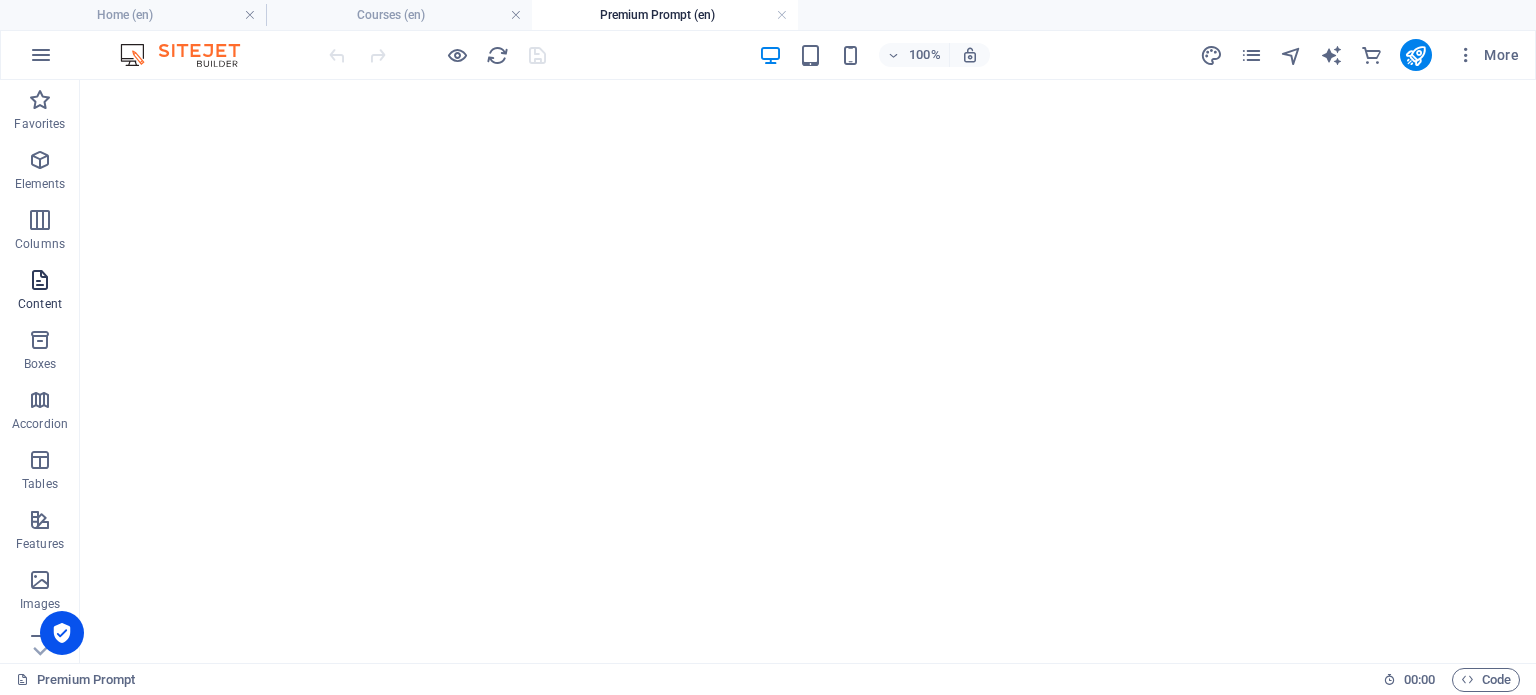 click at bounding box center [40, 280] 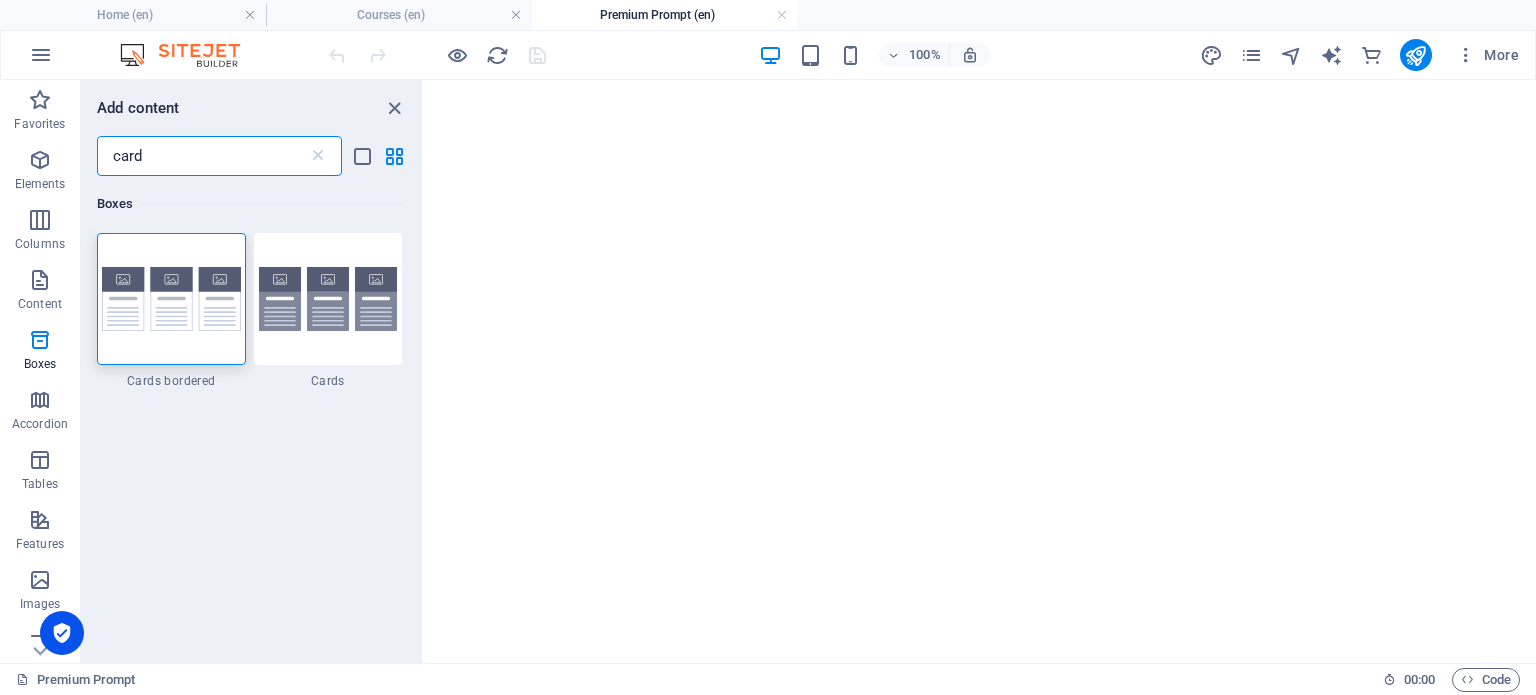 scroll, scrollTop: 0, scrollLeft: 0, axis: both 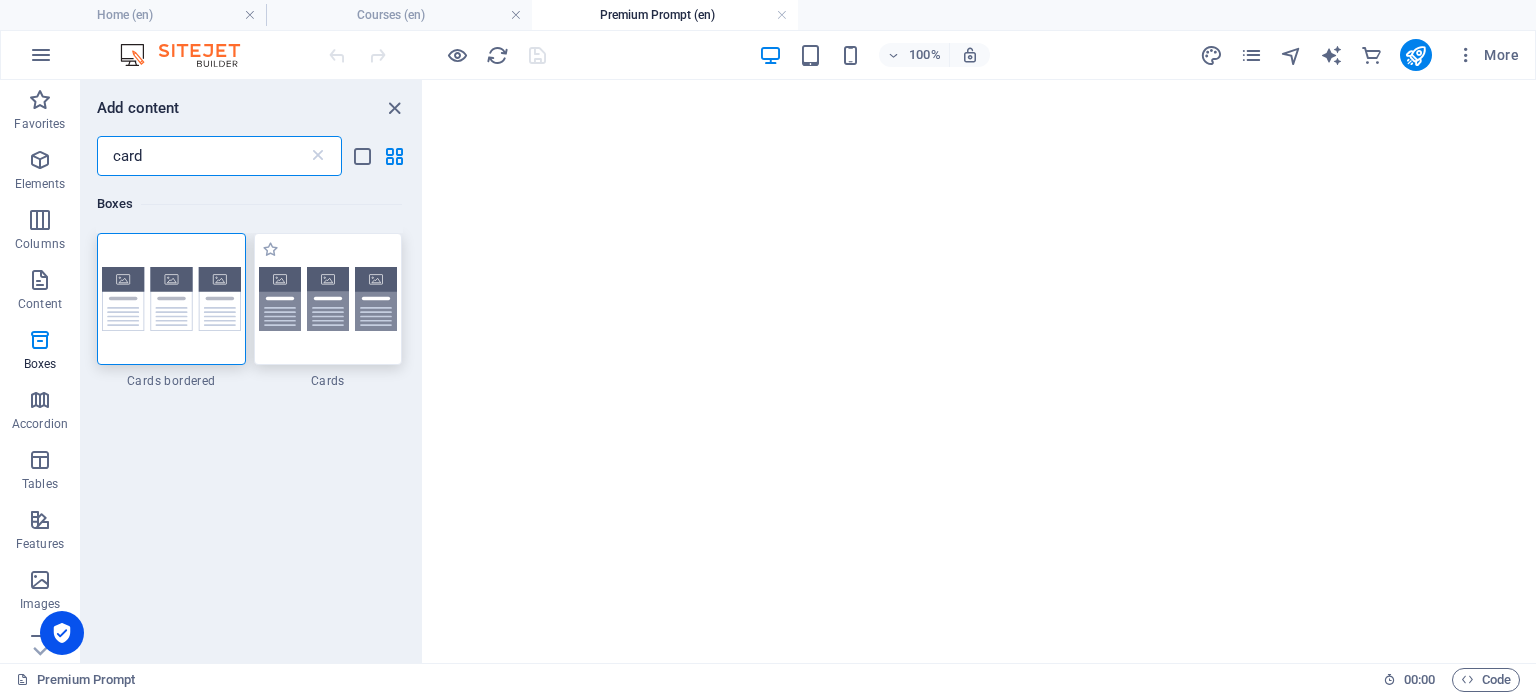 type on "card" 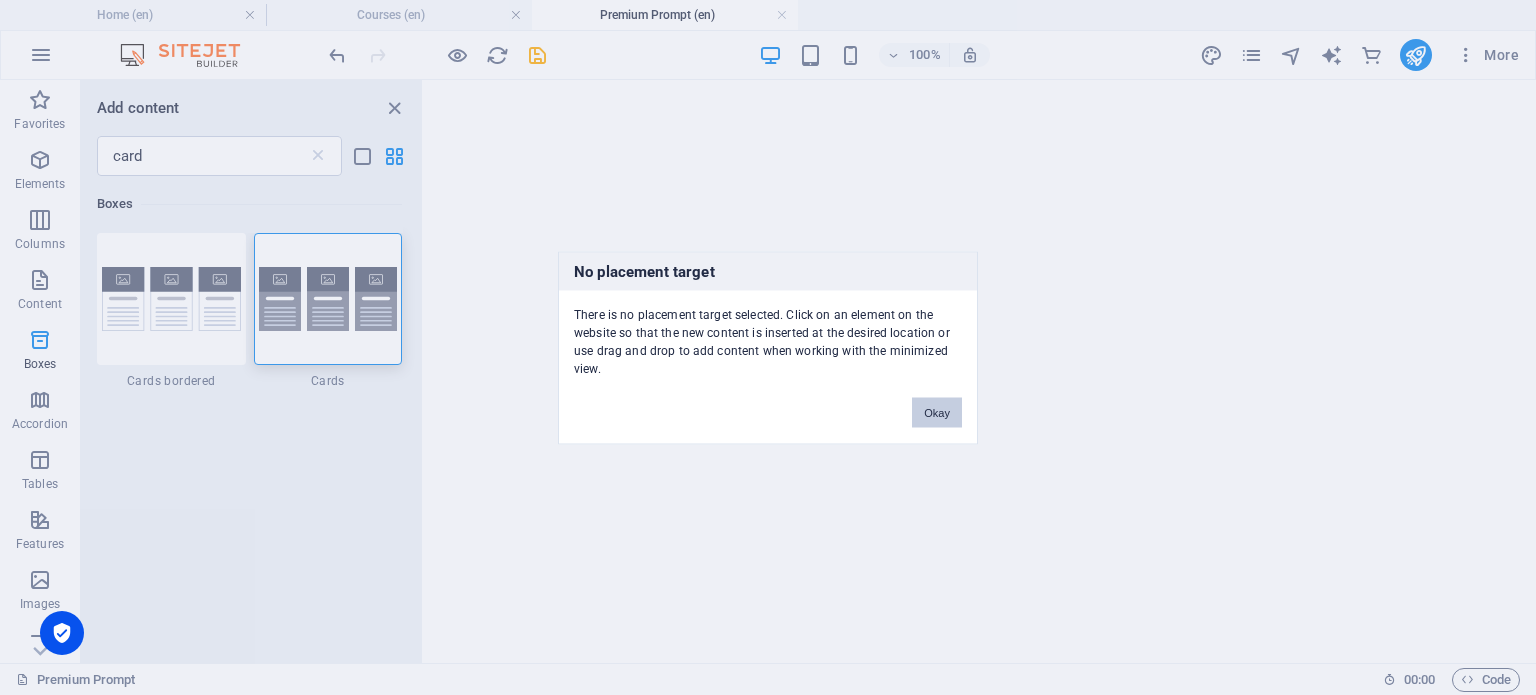 click on "Okay" at bounding box center [937, 412] 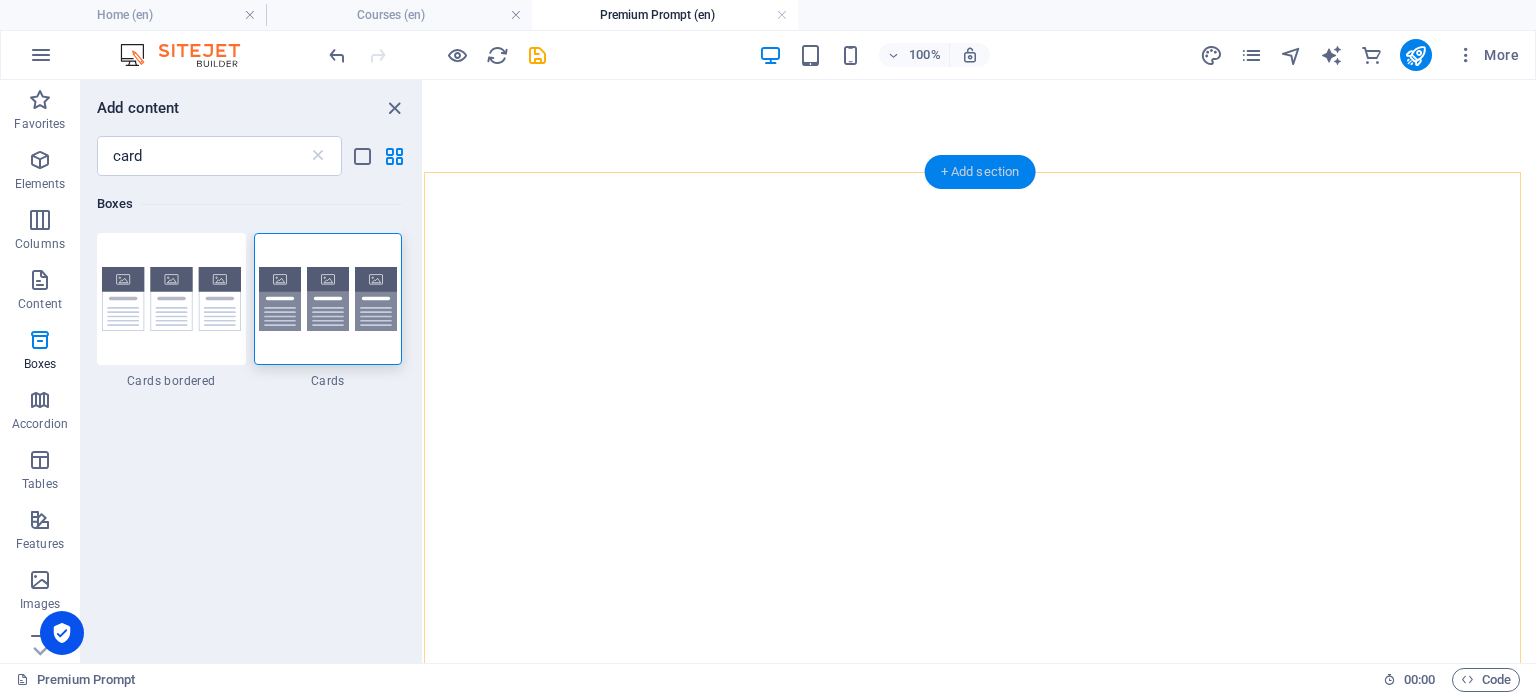 click on "+ Add section" at bounding box center [980, 172] 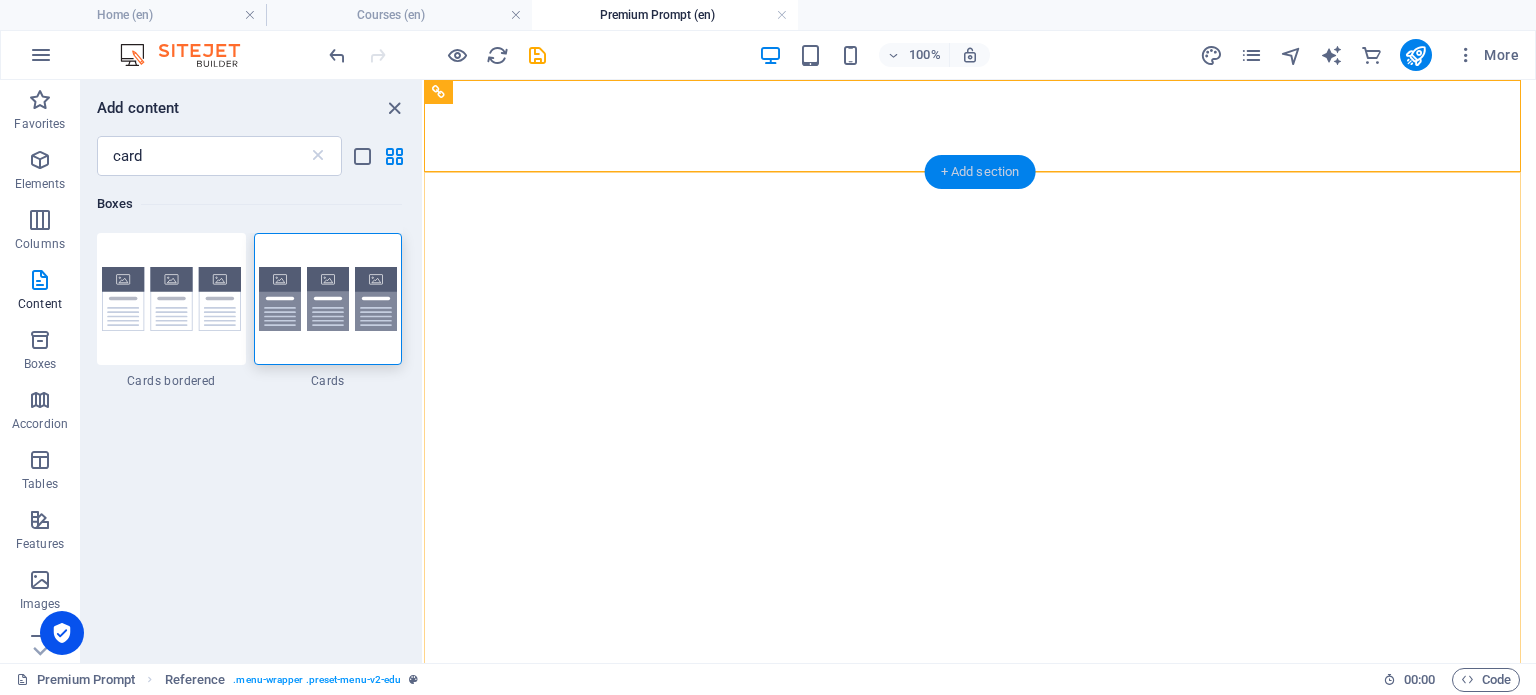 click on "+ Add section" at bounding box center (980, 172) 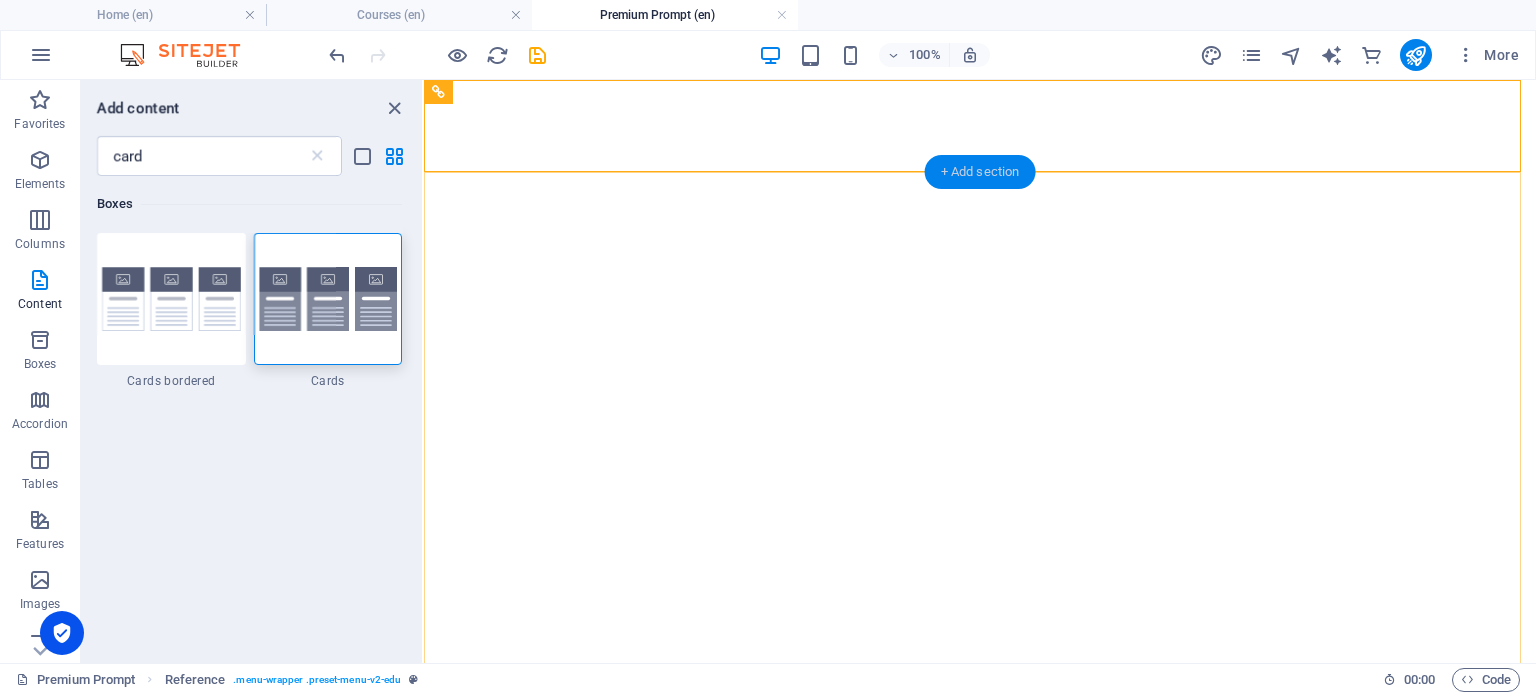 click on "+ Add section" at bounding box center [980, 172] 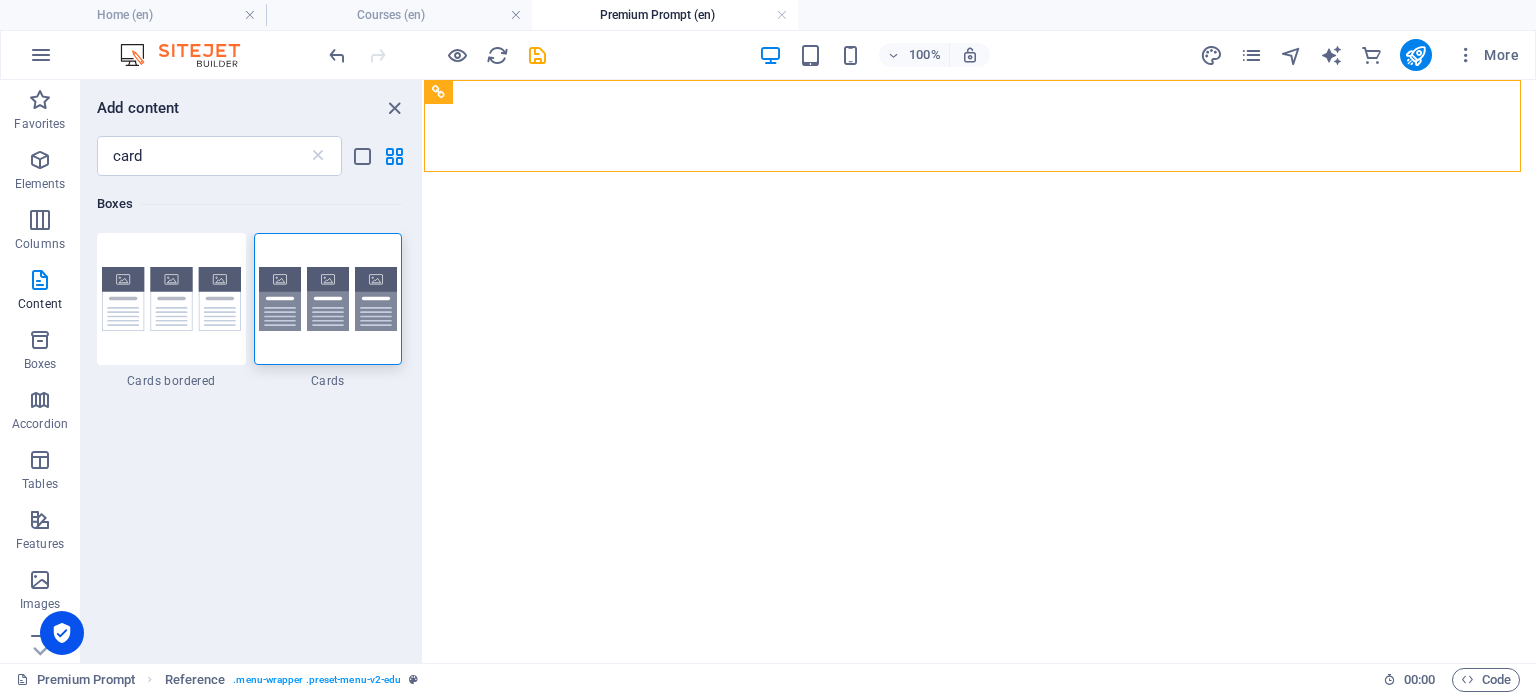 click on "Boxes 1 Star Cards bordered 1 Star Cards" at bounding box center [251, 411] 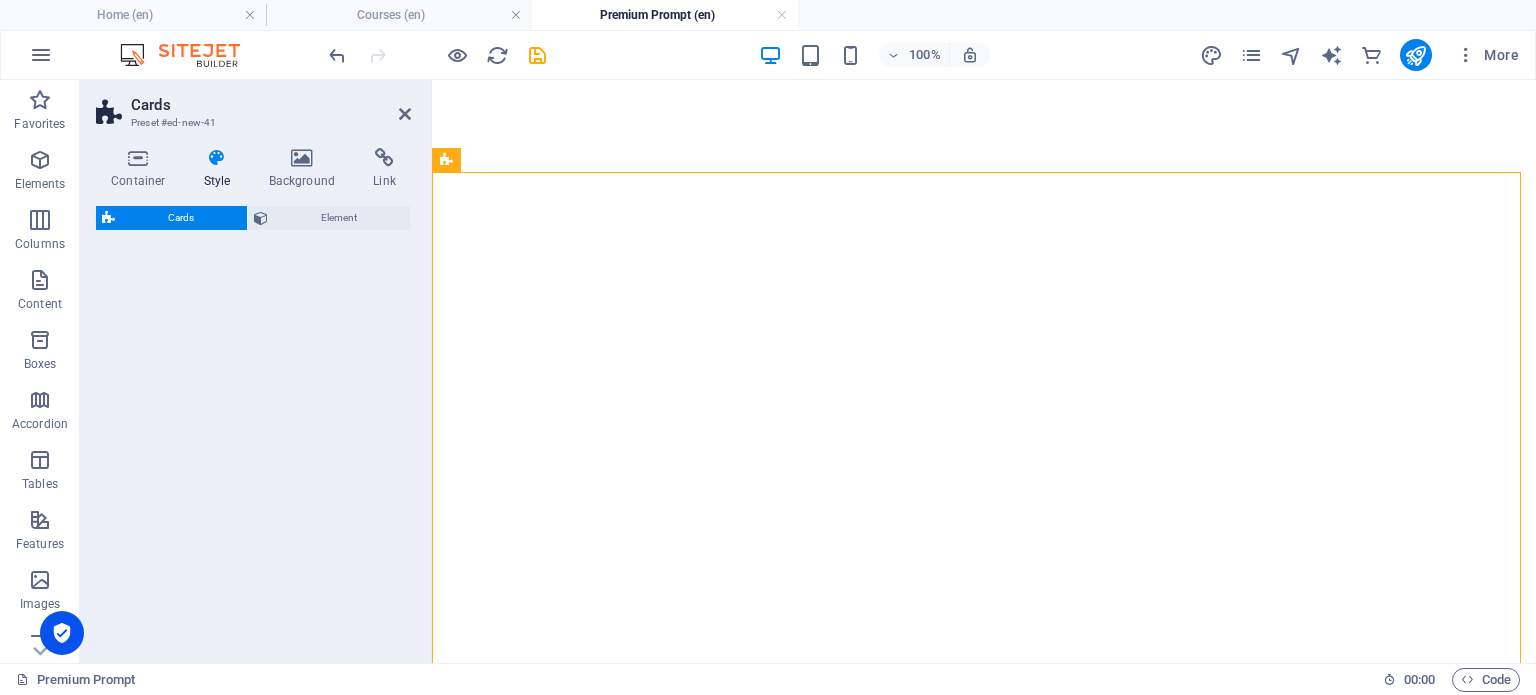 select on "rem" 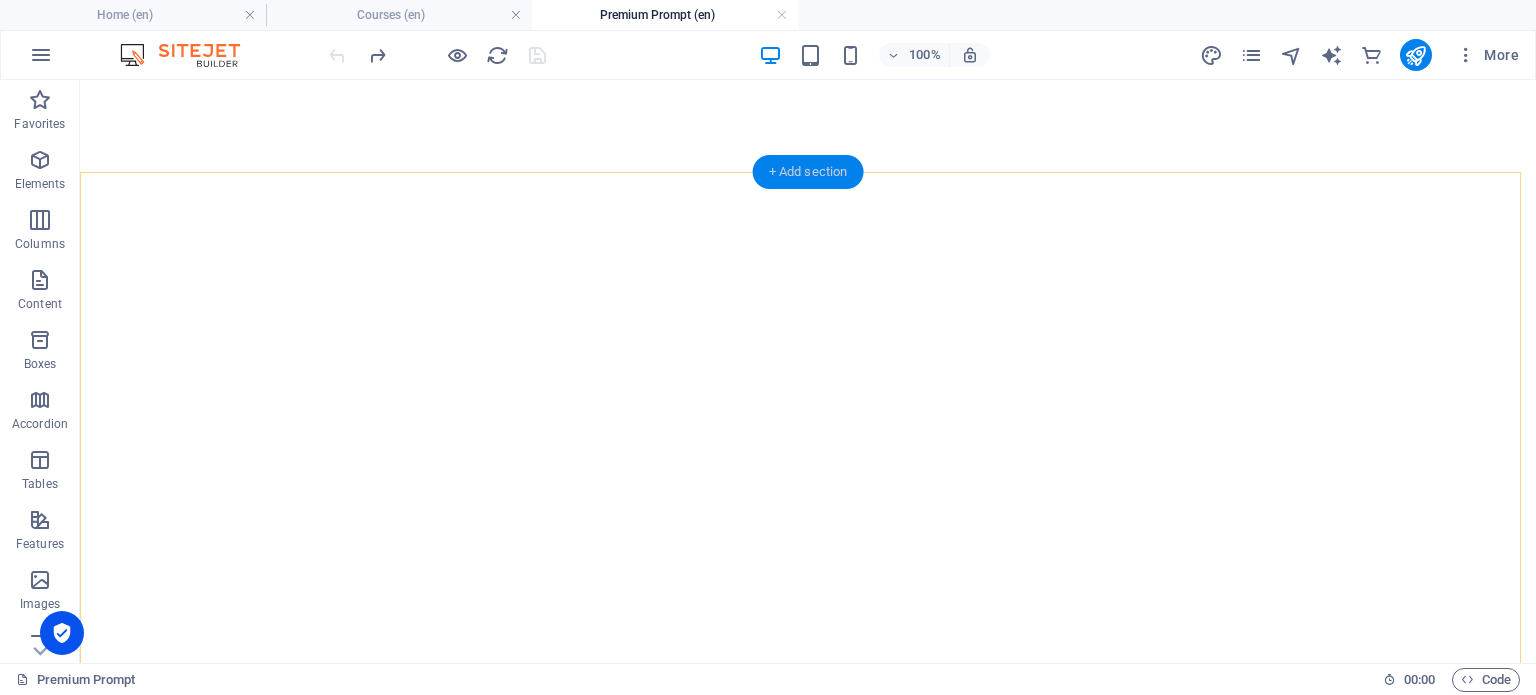 click on "+ Add section" at bounding box center [808, 172] 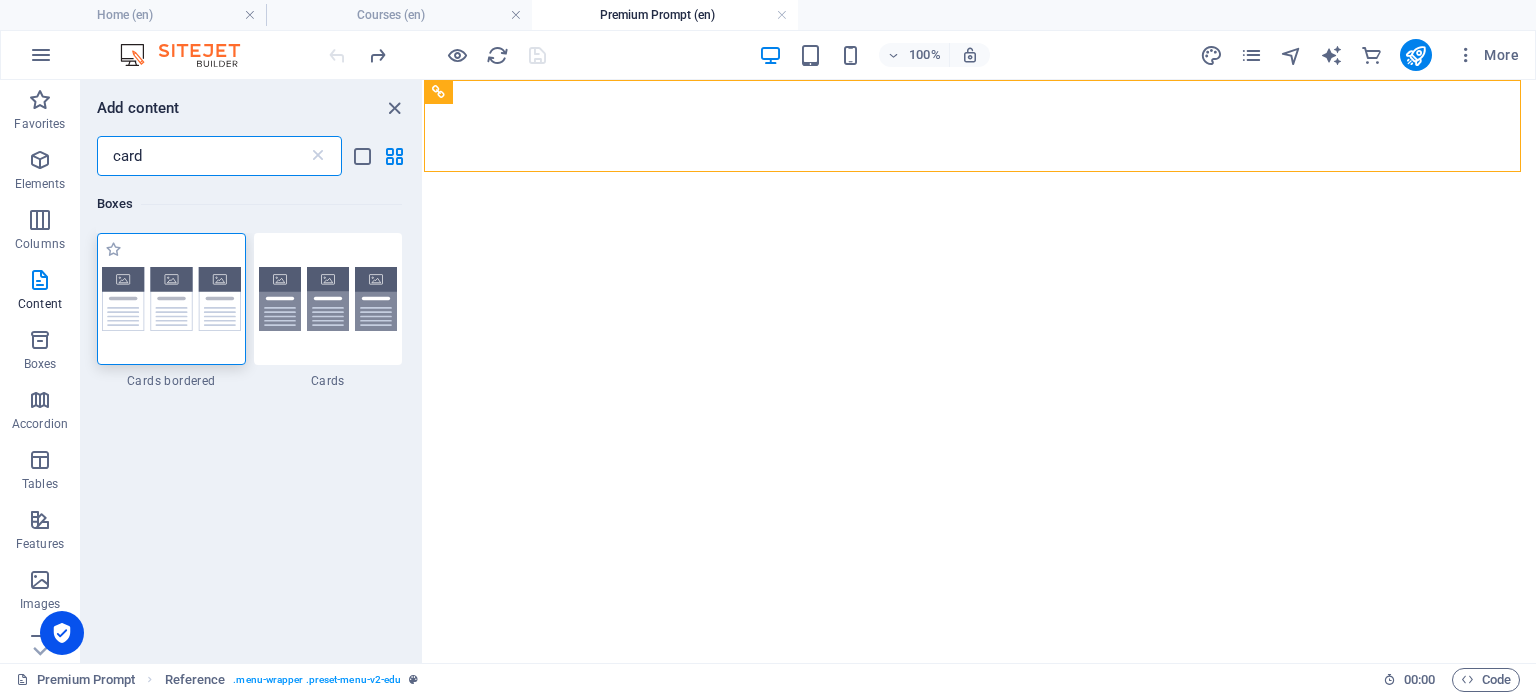 click at bounding box center (171, 299) 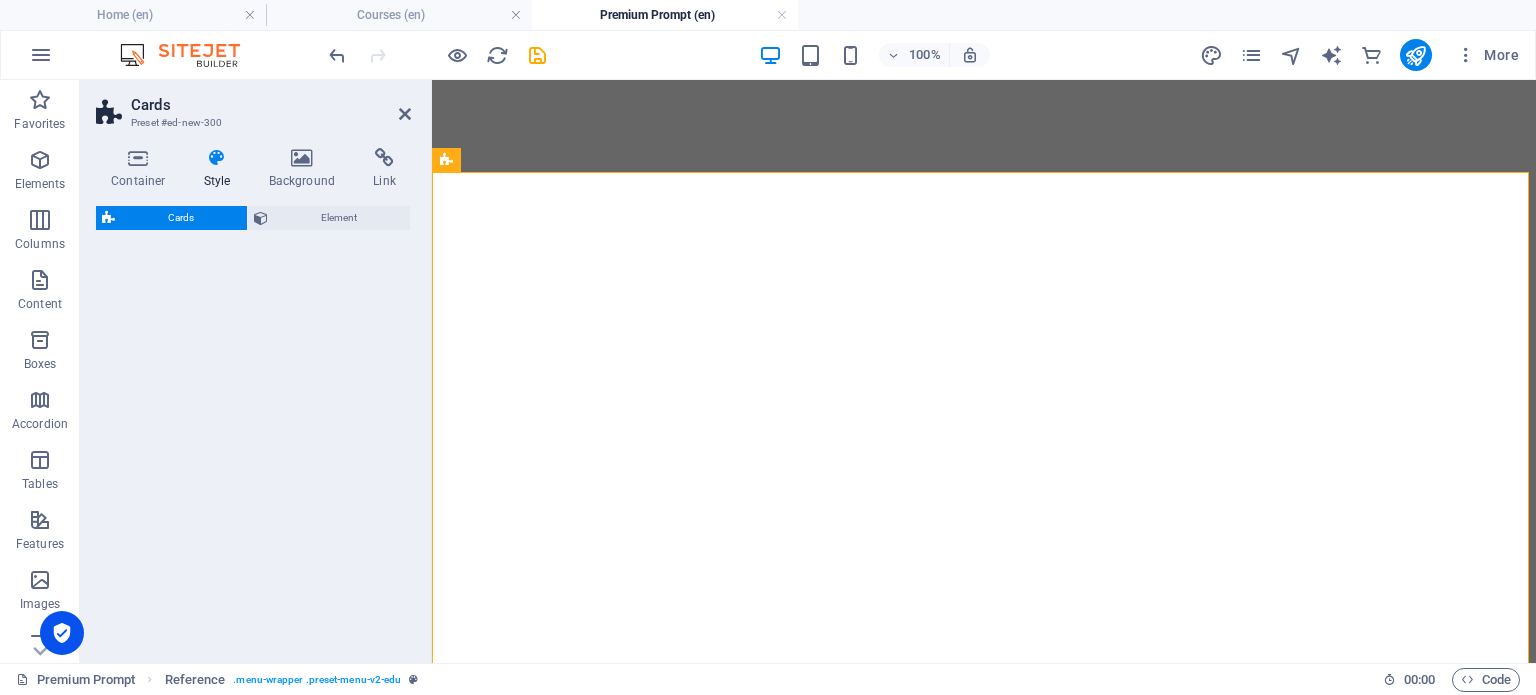 select on "rem" 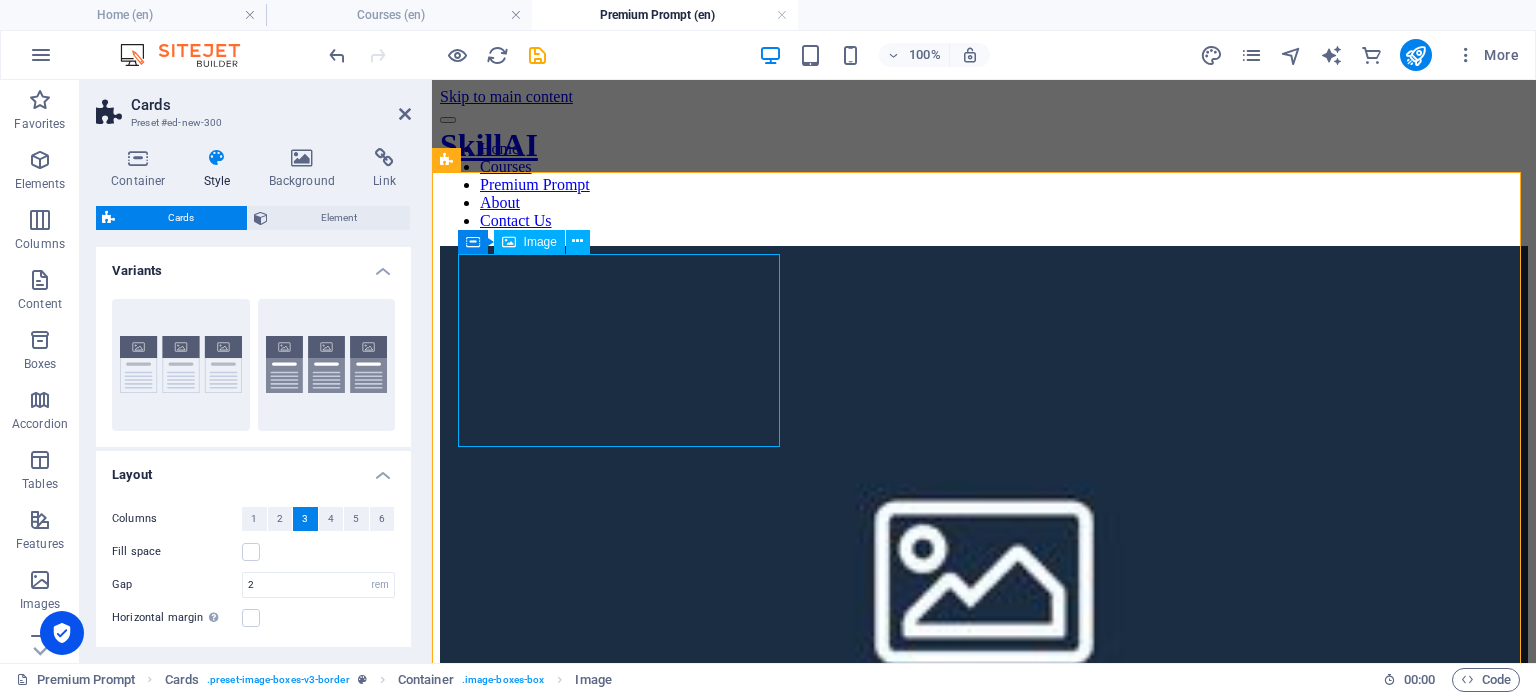 scroll, scrollTop: 0, scrollLeft: 0, axis: both 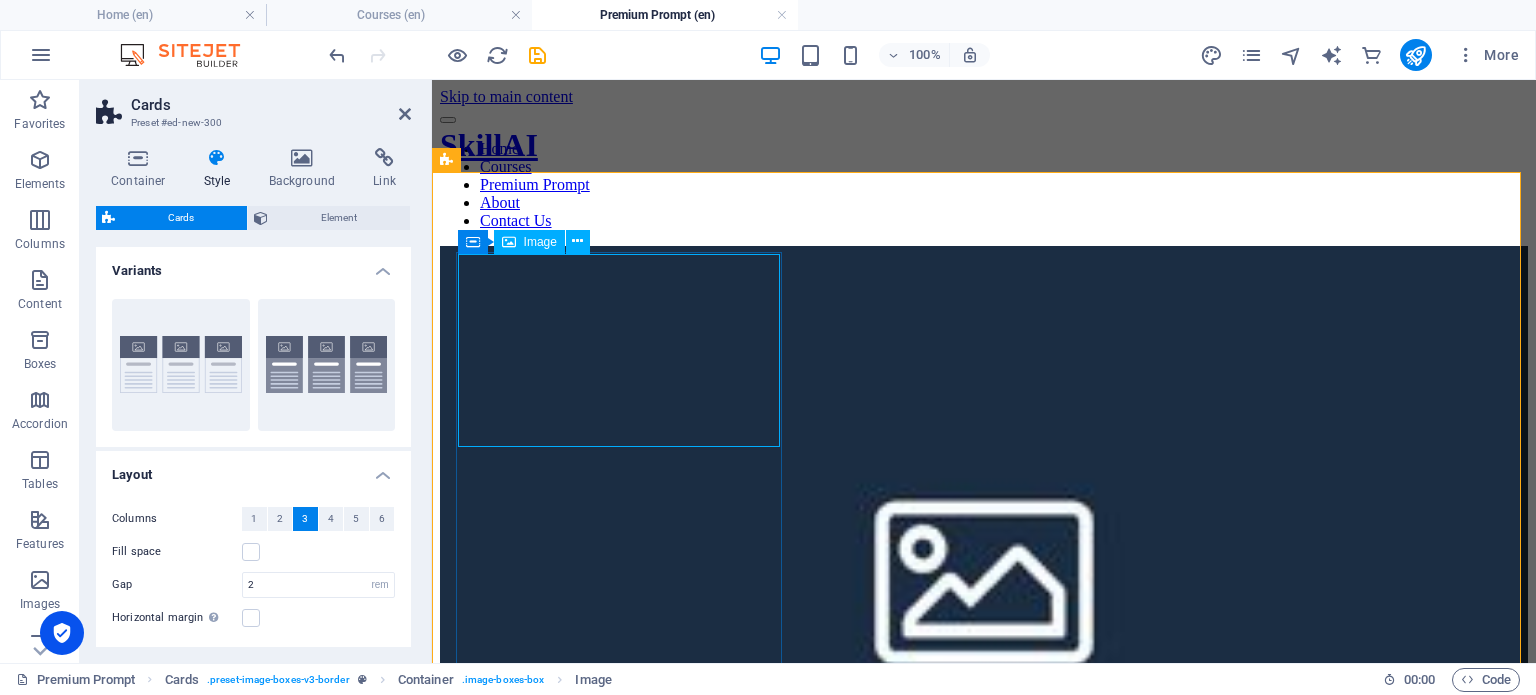 click at bounding box center (984, 575) 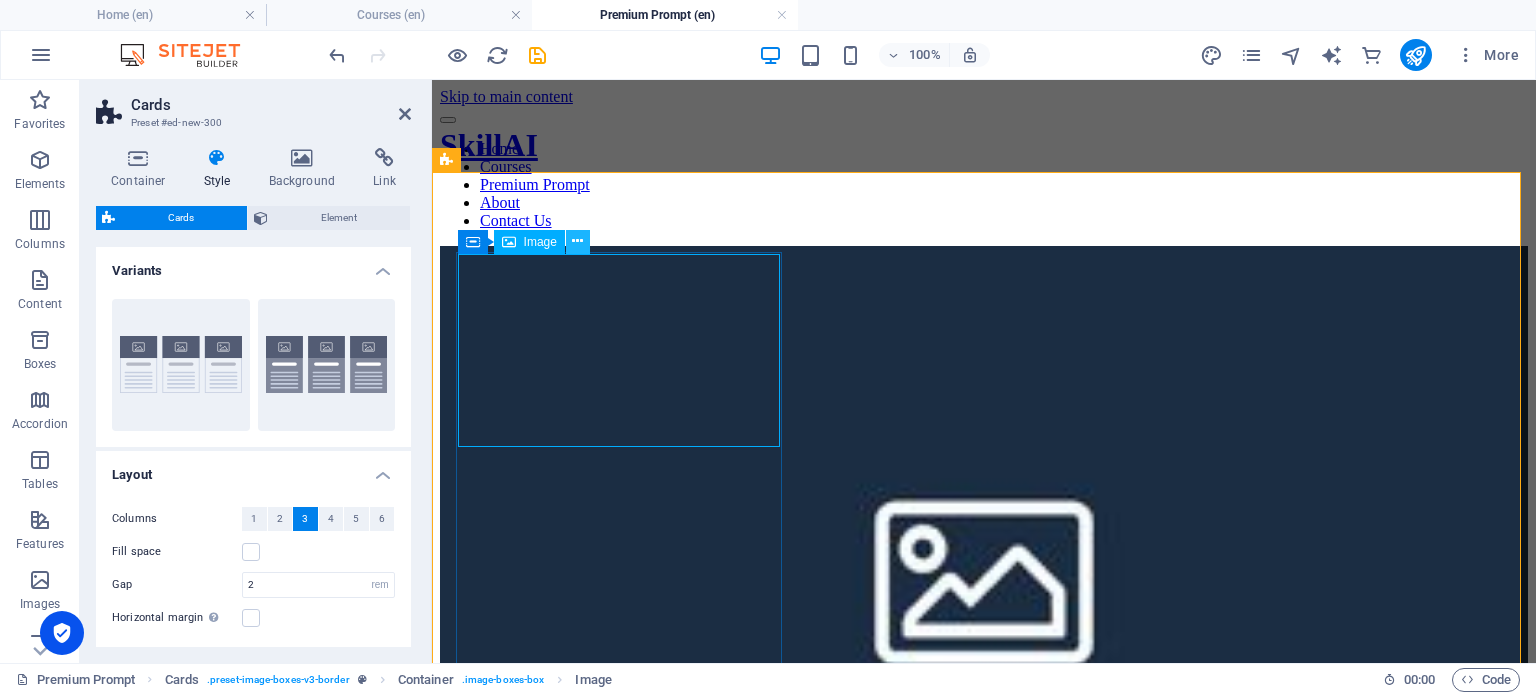 click at bounding box center [577, 241] 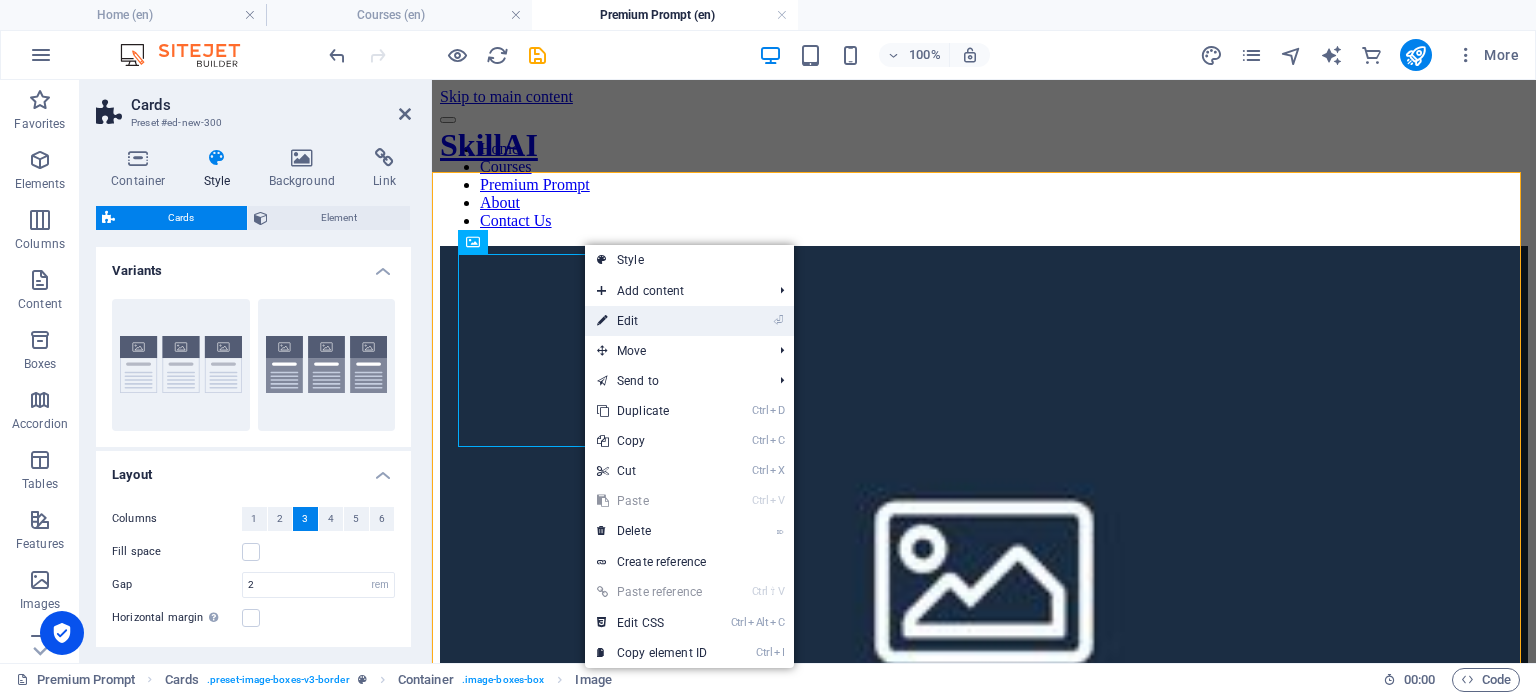 click at bounding box center [602, 321] 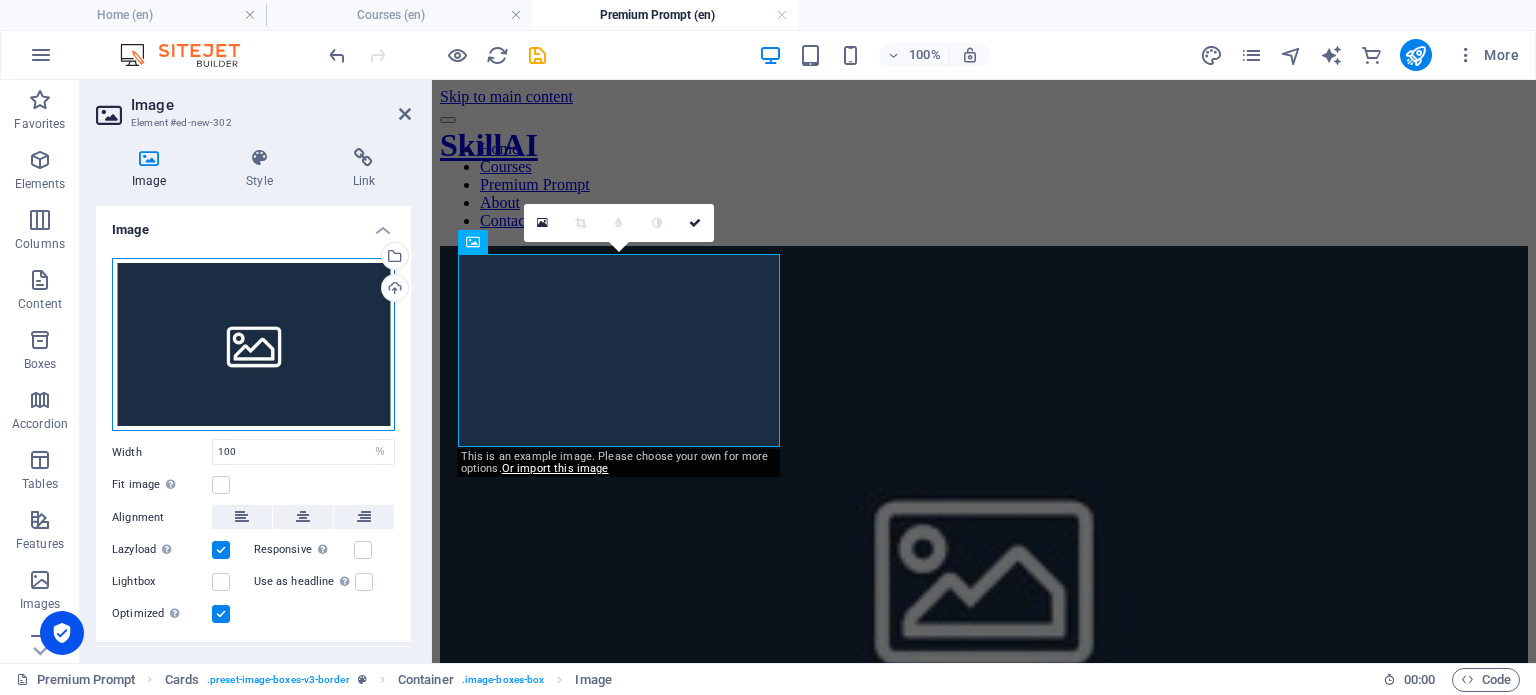 click on "Drag files here, click to choose files or select files from Files or our free stock photos & videos" at bounding box center [253, 345] 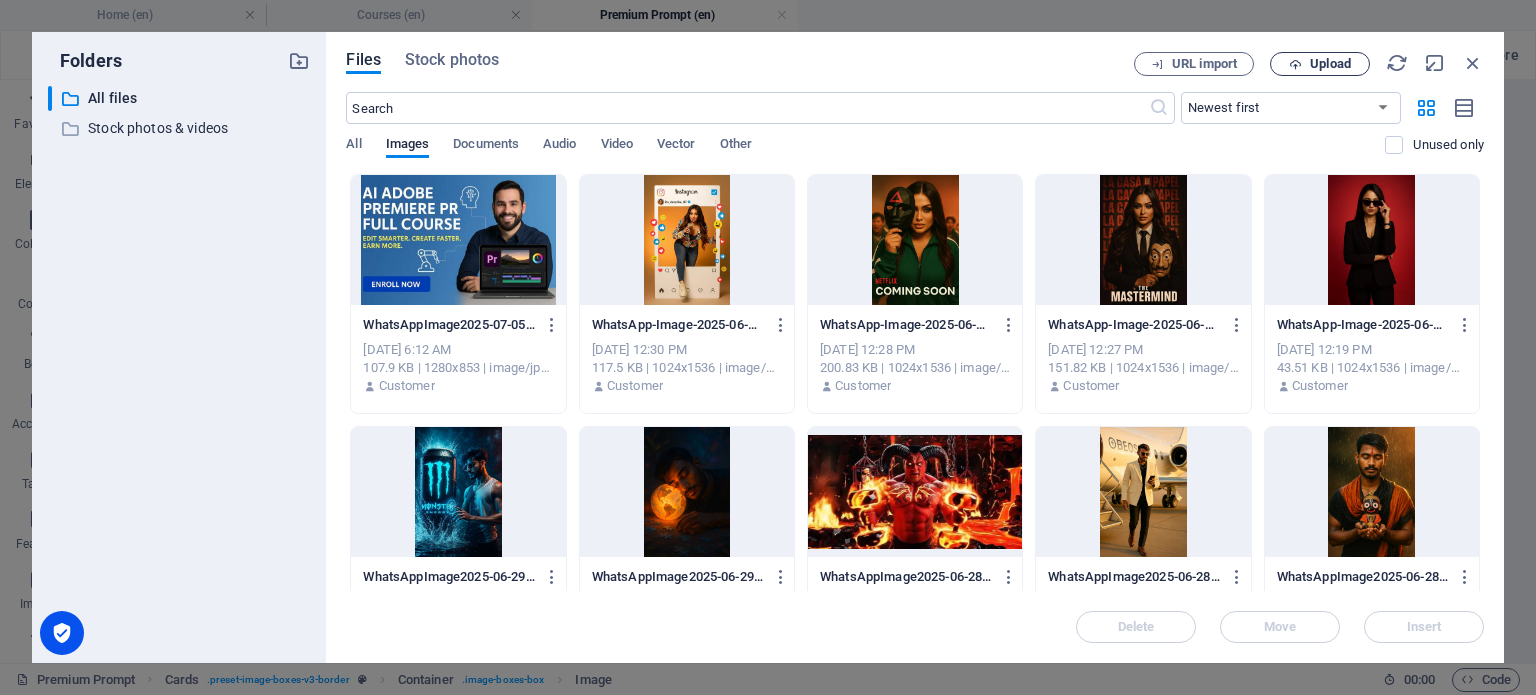 click on "Upload" at bounding box center (1320, 64) 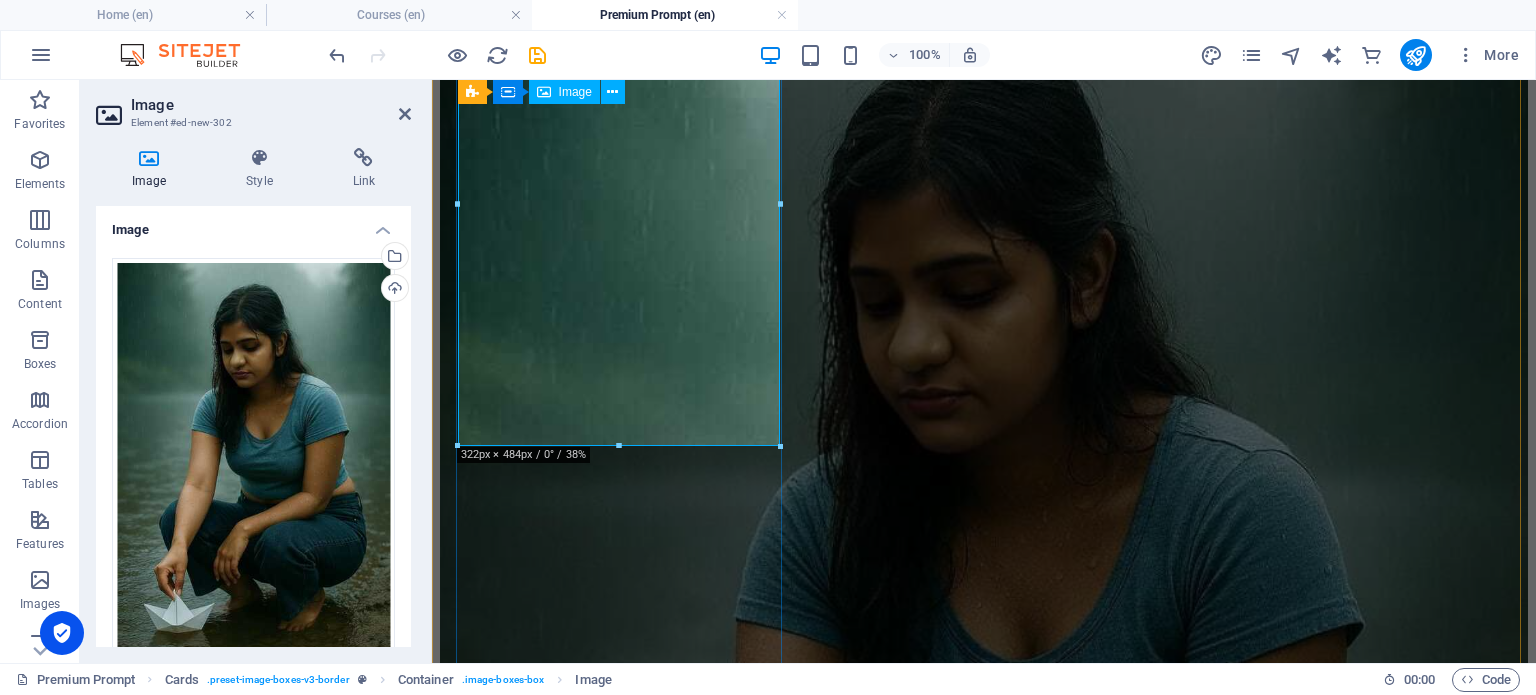scroll, scrollTop: 292, scrollLeft: 0, axis: vertical 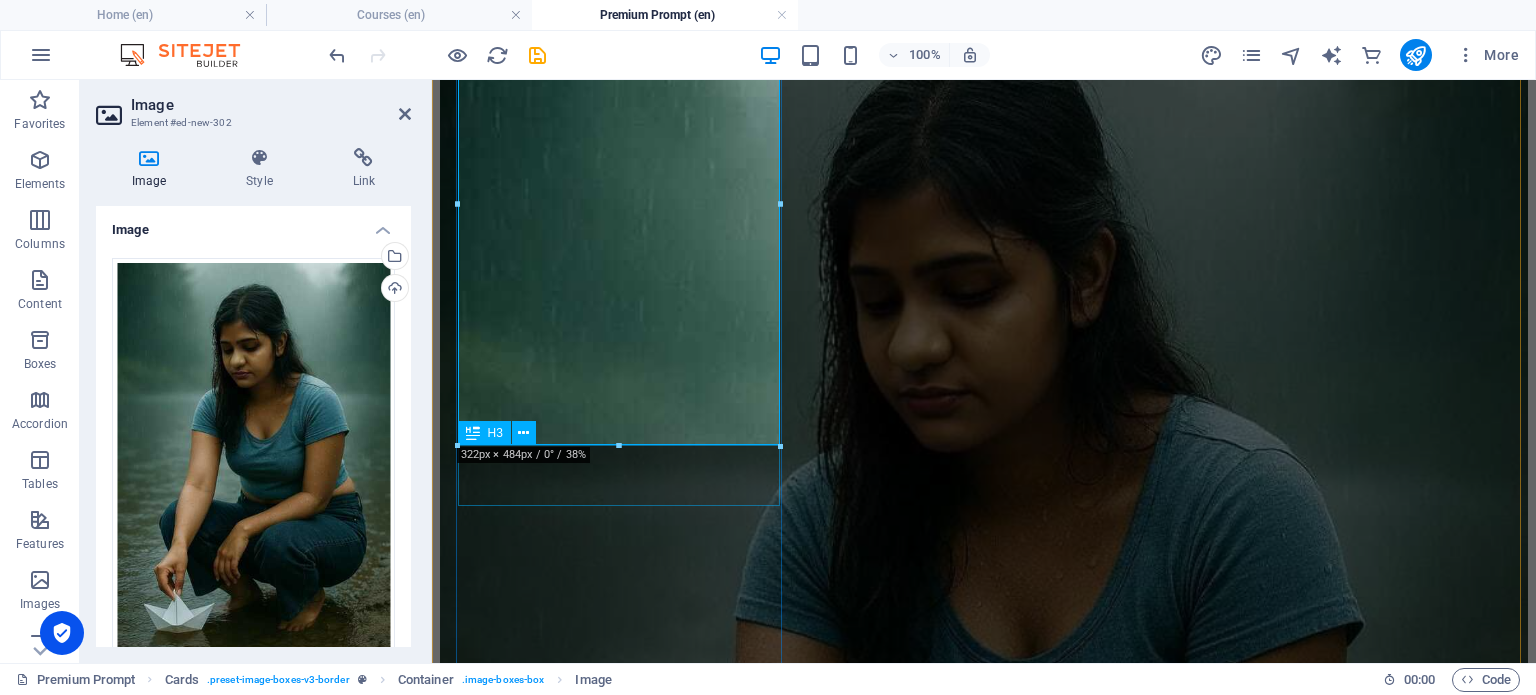 click on "Headline" at bounding box center [984, 1620] 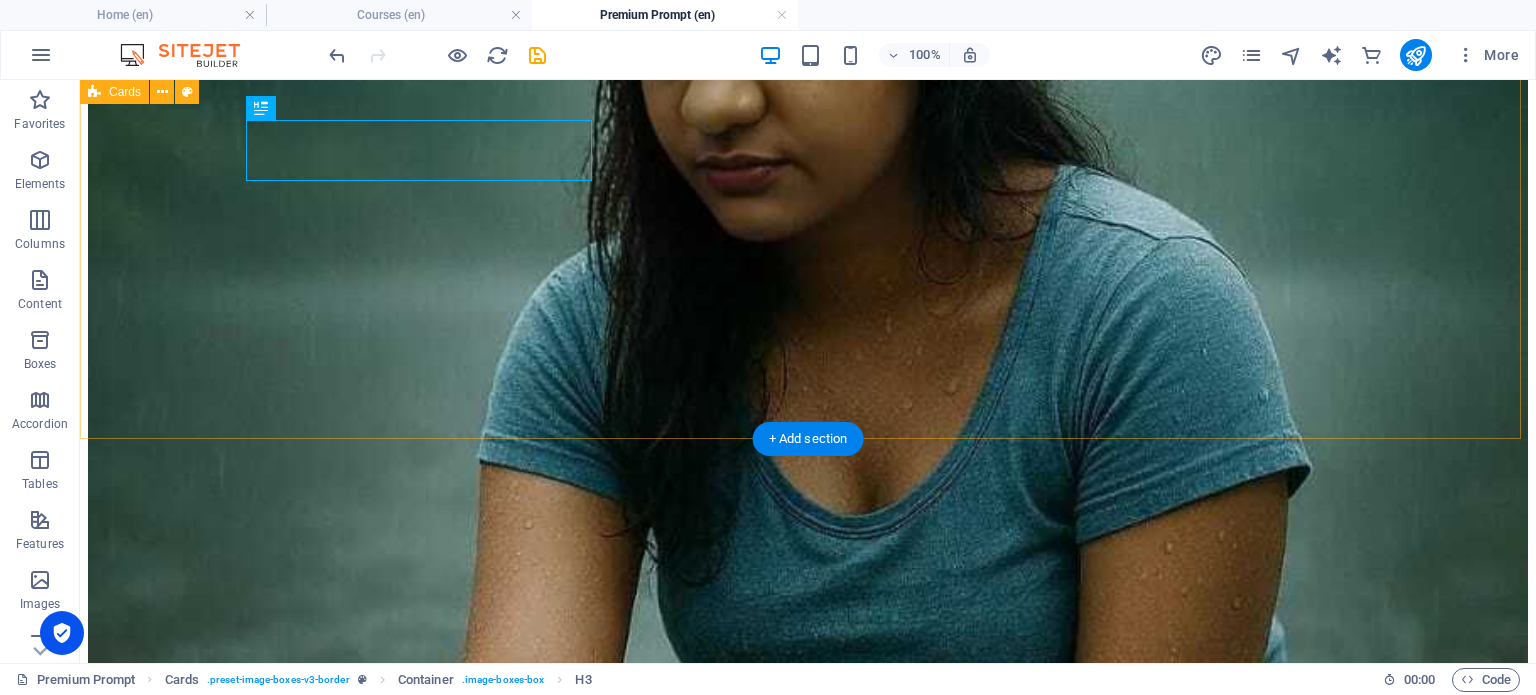 scroll, scrollTop: 668, scrollLeft: 0, axis: vertical 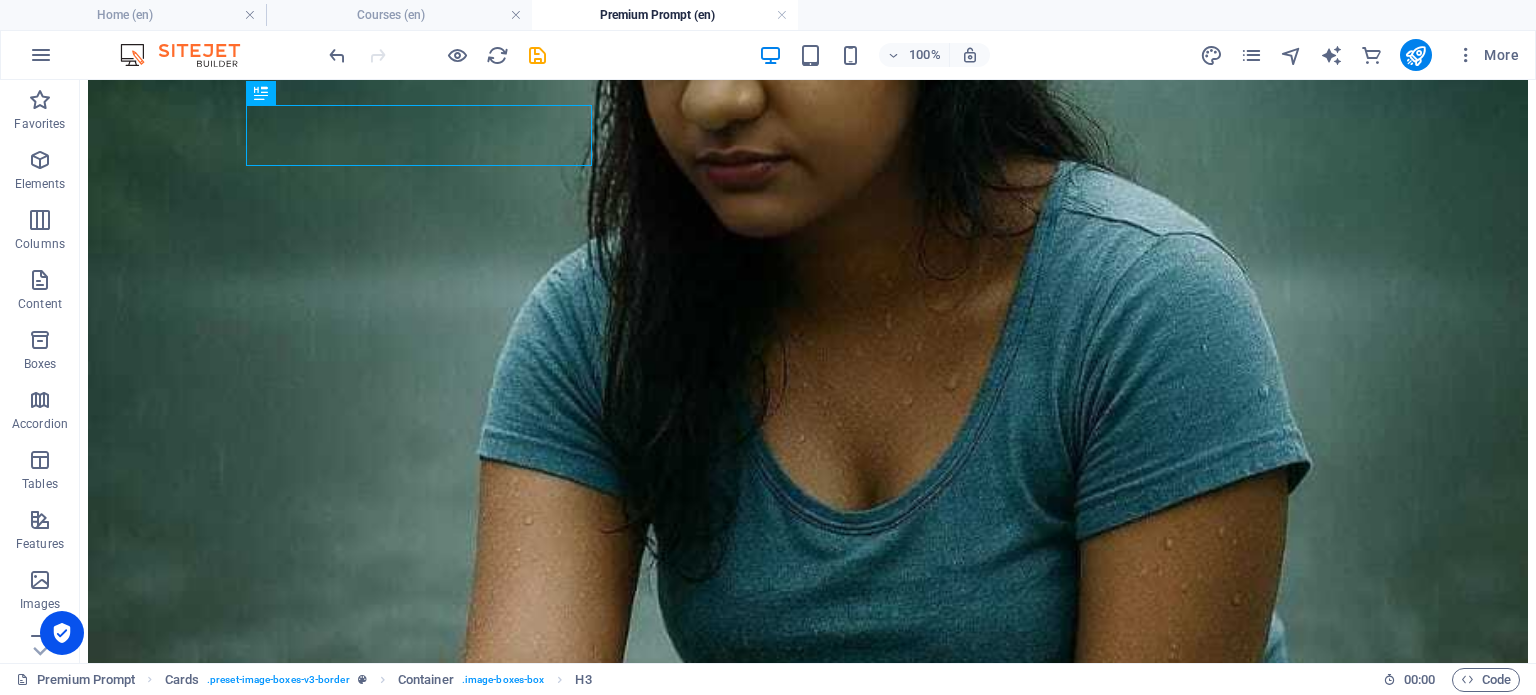 click at bounding box center (437, 55) 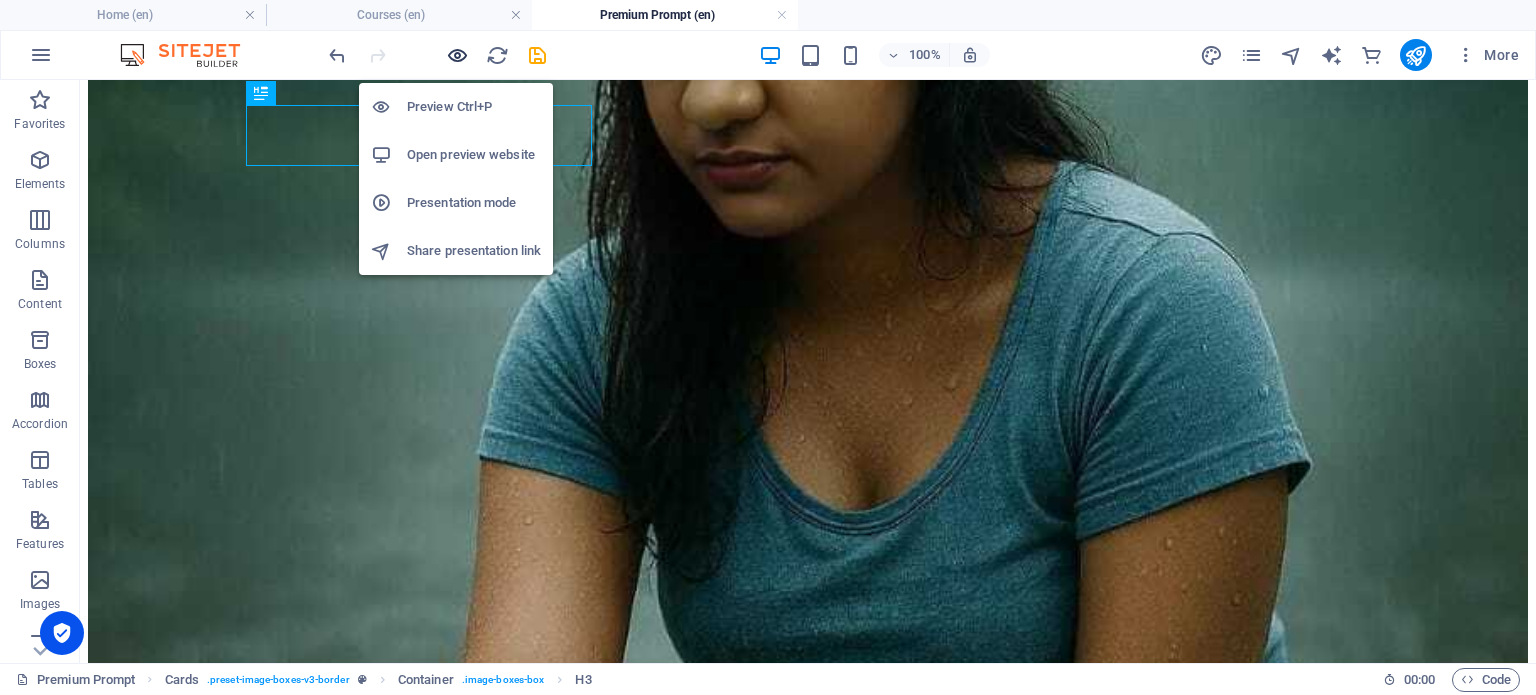 click at bounding box center [457, 55] 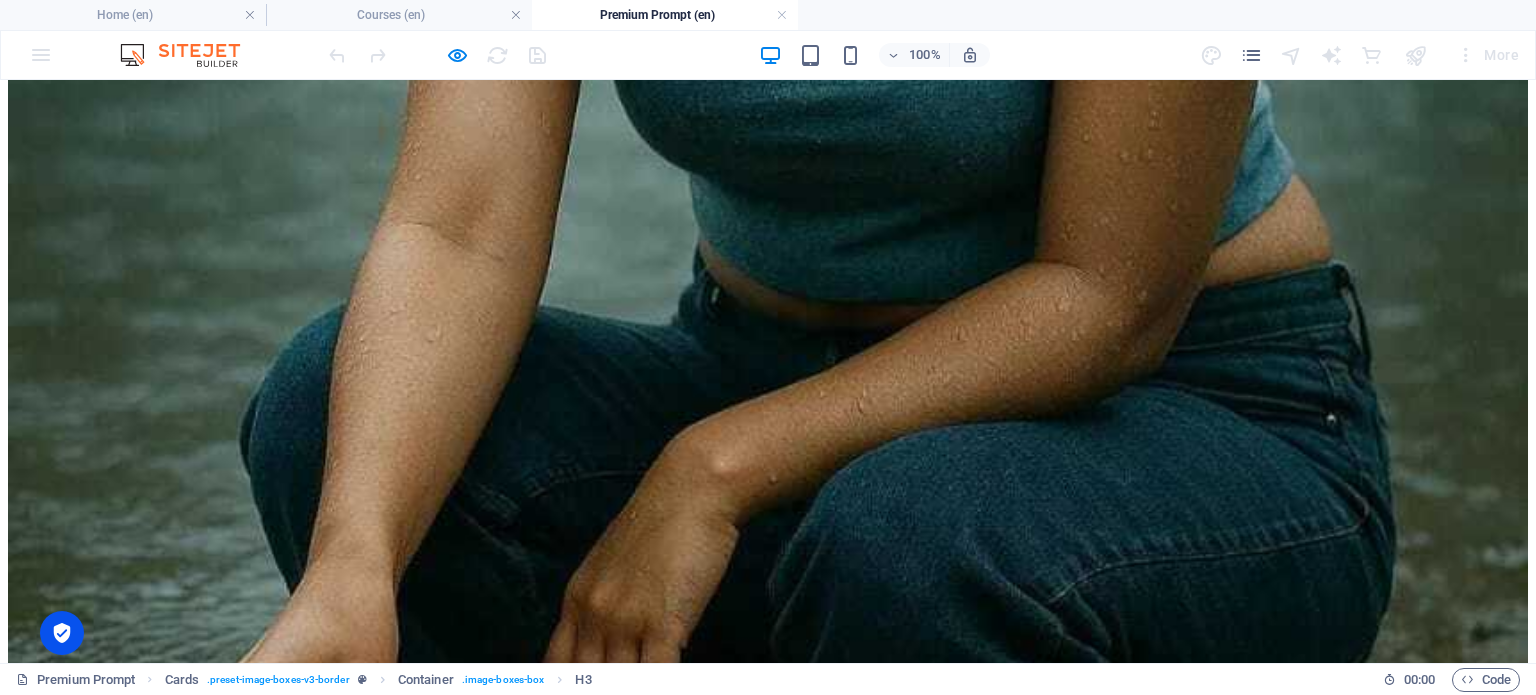 scroll, scrollTop: 1267, scrollLeft: 0, axis: vertical 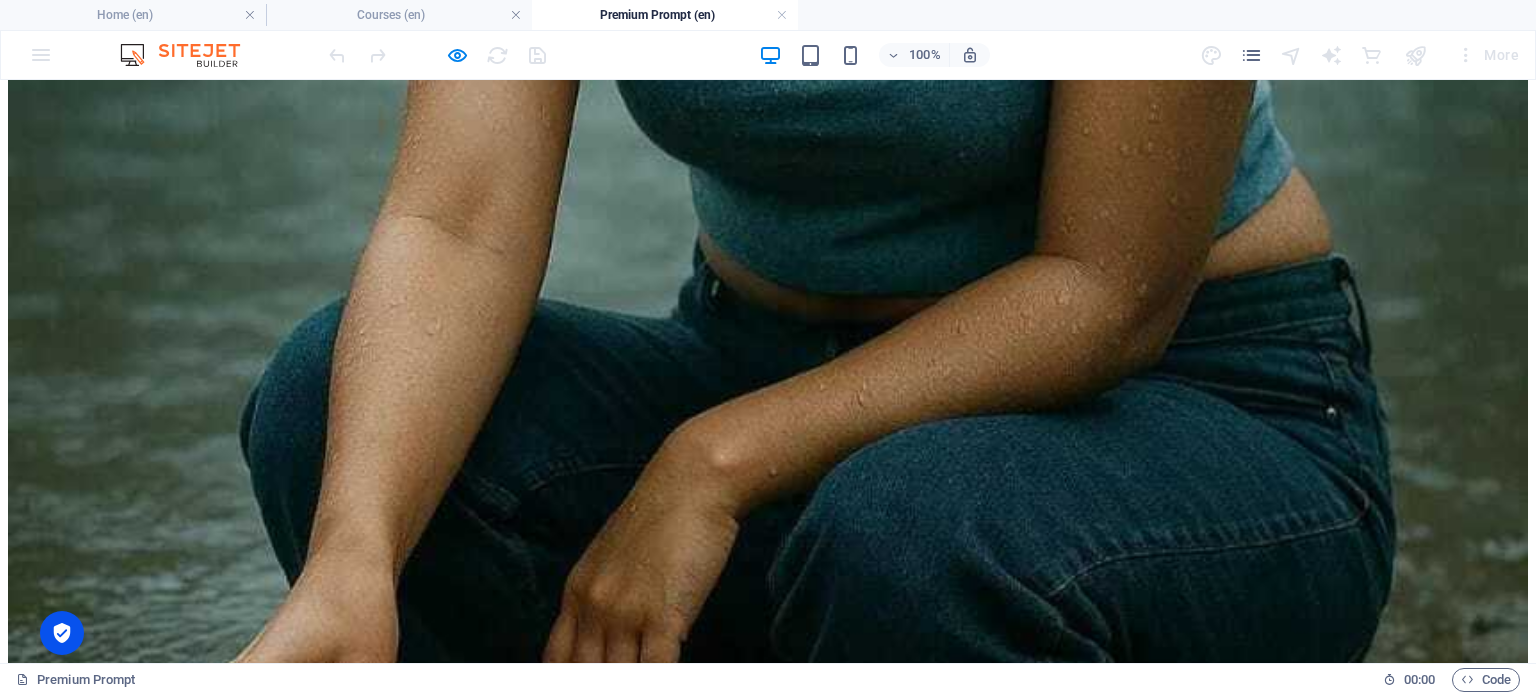 click on "FREE PROMPT" at bounding box center (768, 5692) 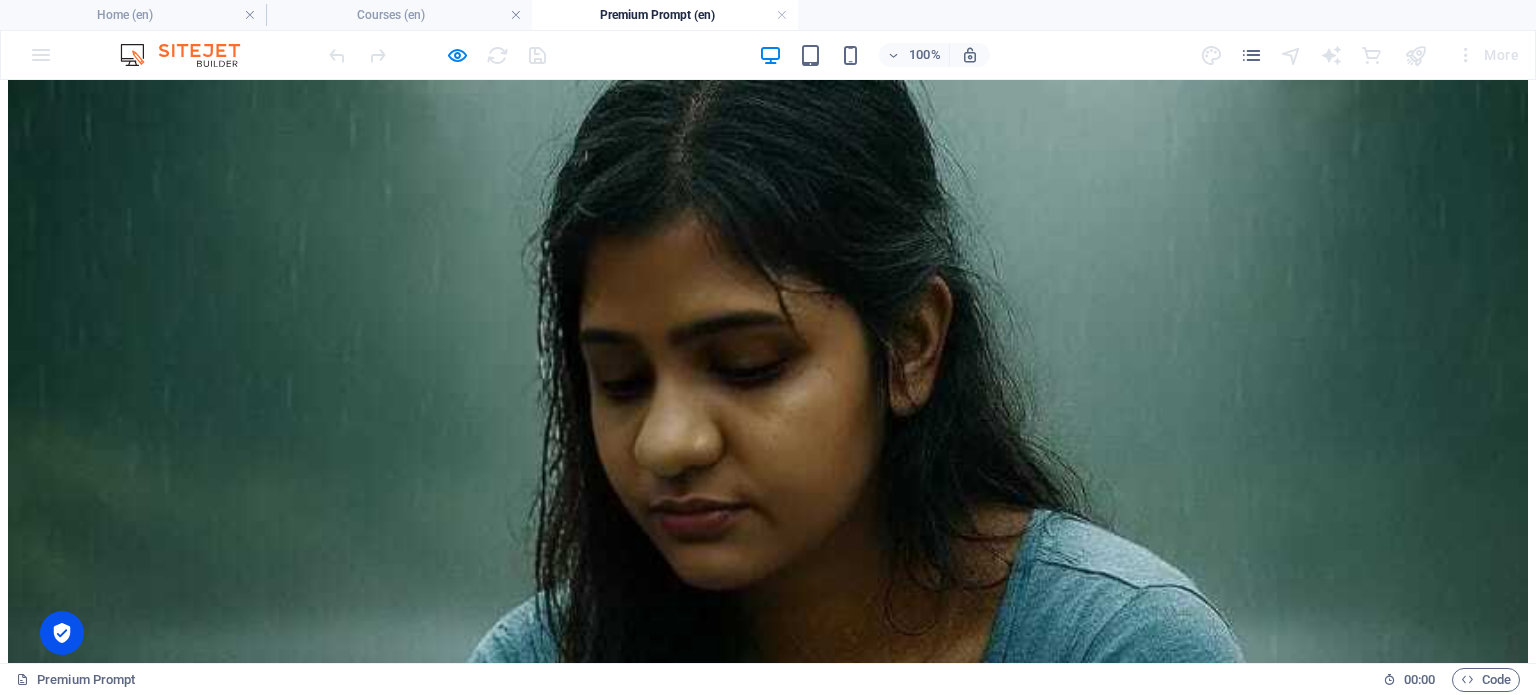 scroll, scrollTop: 0, scrollLeft: 0, axis: both 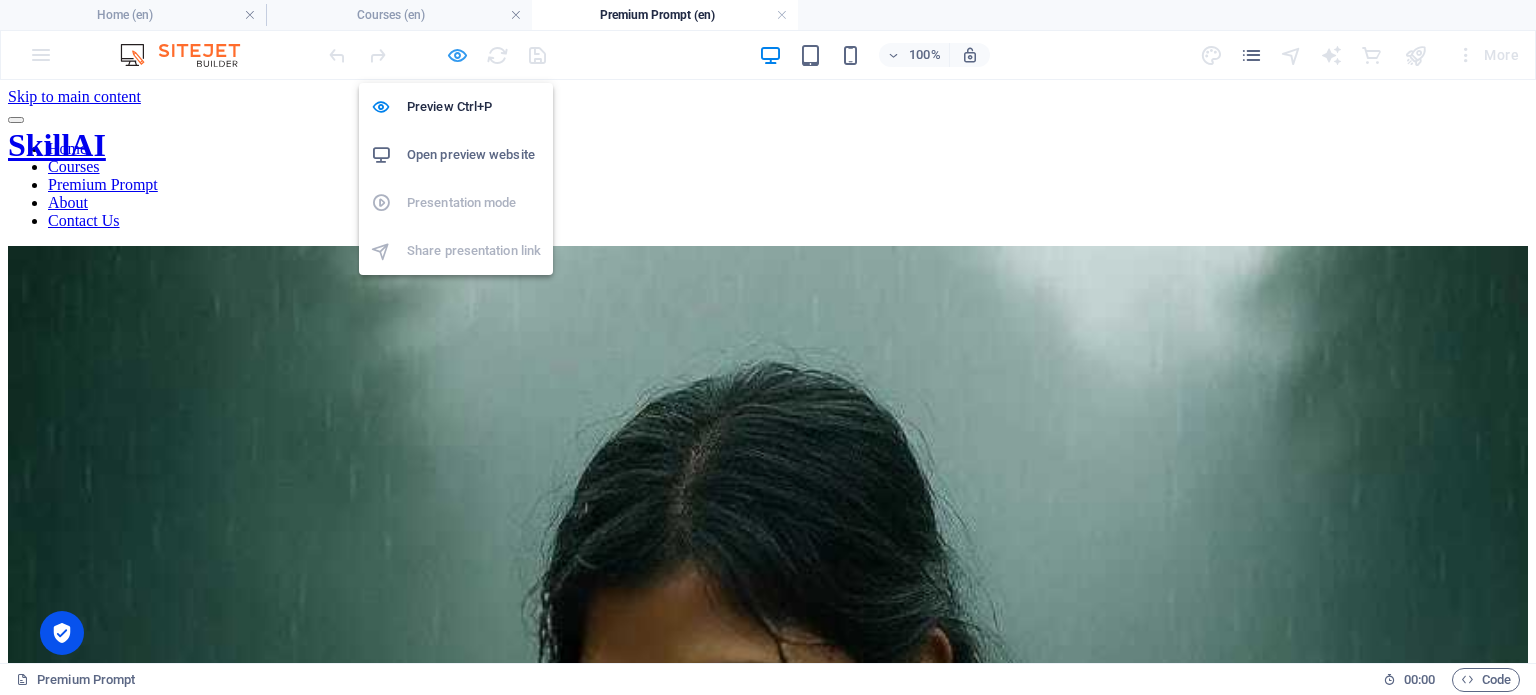 click at bounding box center (457, 55) 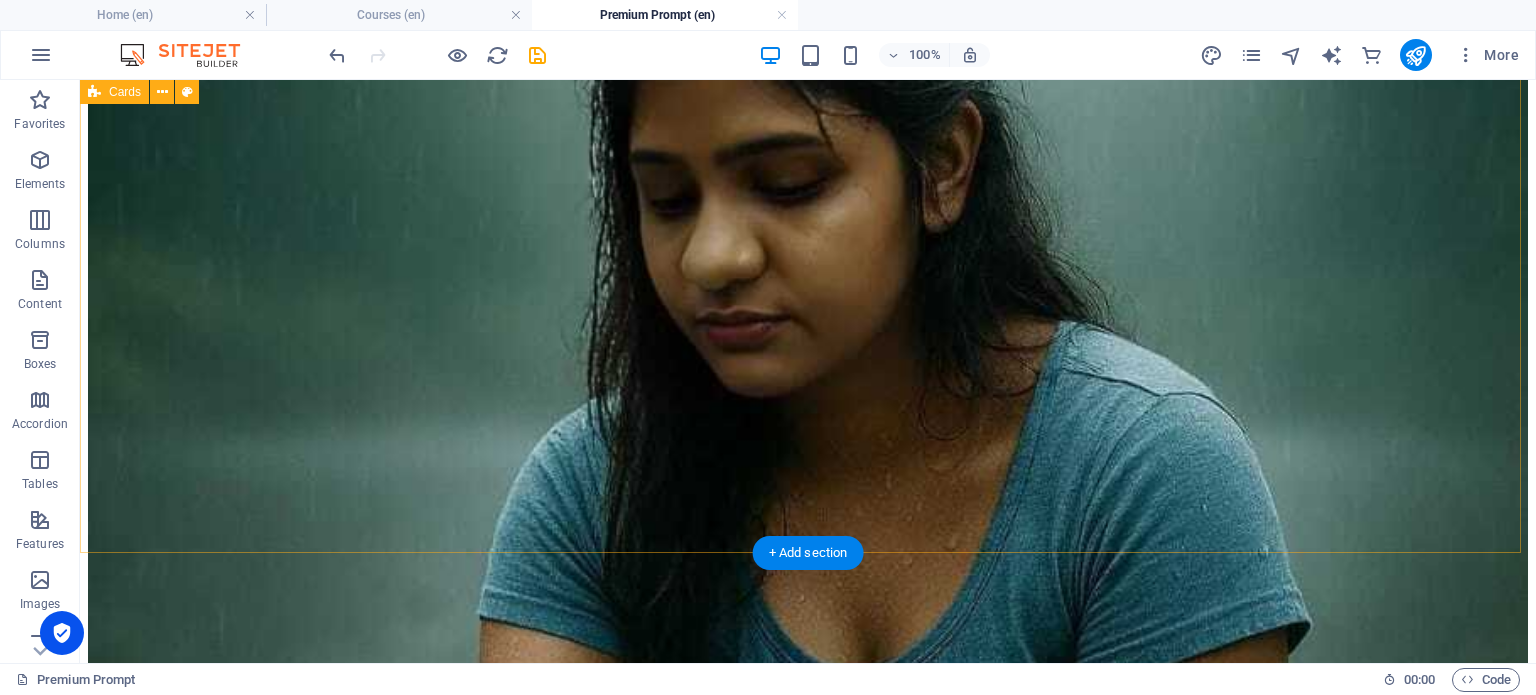 scroll, scrollTop: 500, scrollLeft: 0, axis: vertical 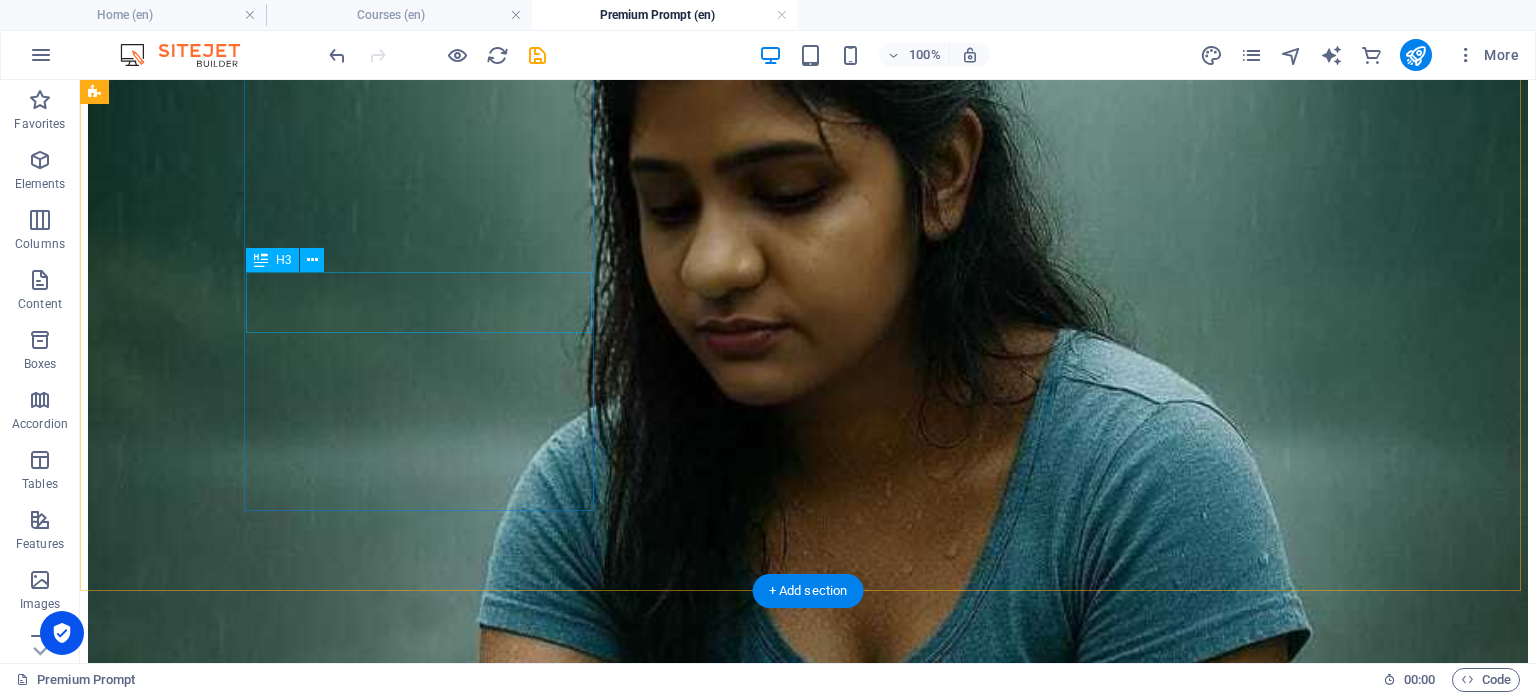 click on "Headline" at bounding box center [808, 1941] 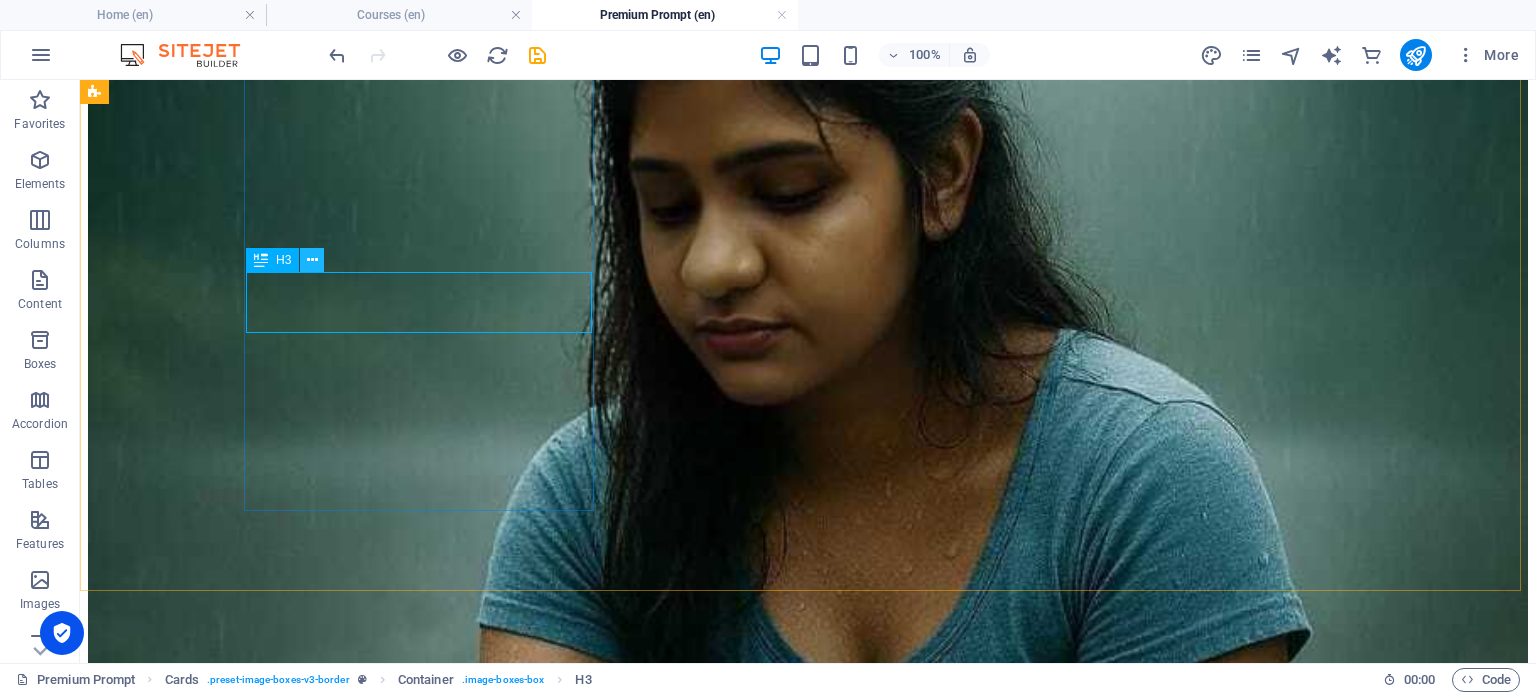 click at bounding box center [312, 260] 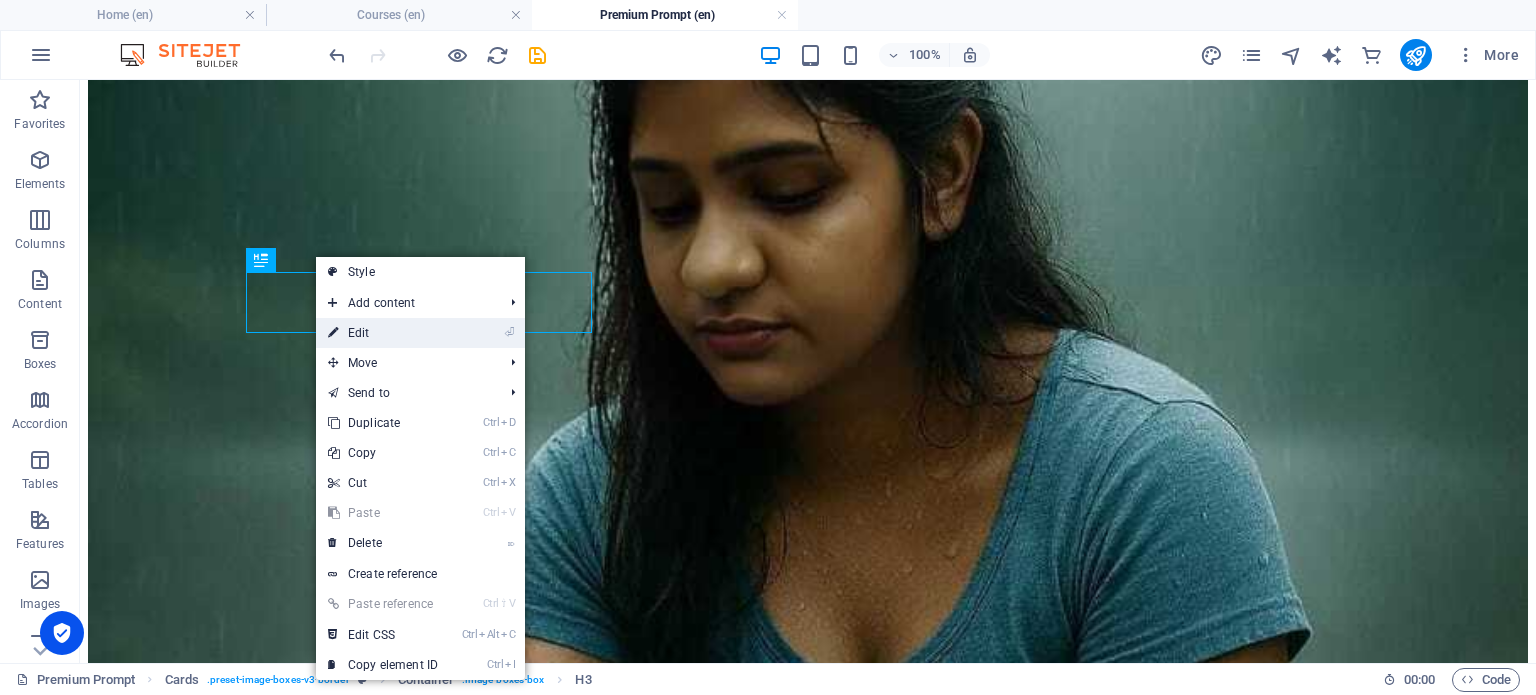 click on "⏎  Edit" at bounding box center (383, 333) 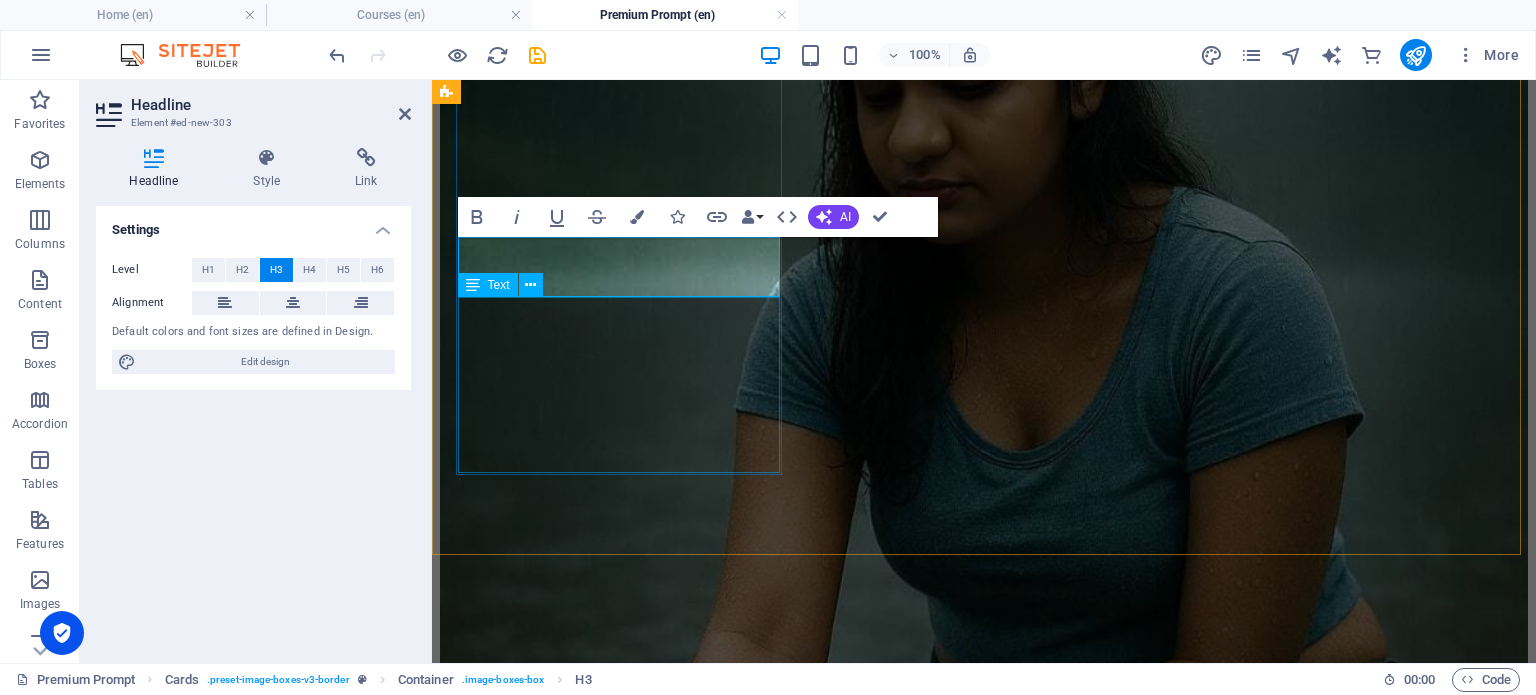 click on "Lorem ipsum dolor sit amet, consectetuer adipiscing elit. Aenean commodo ligula eget dolor. Lorem ipsum dolor sit amet." at bounding box center [984, 1451] 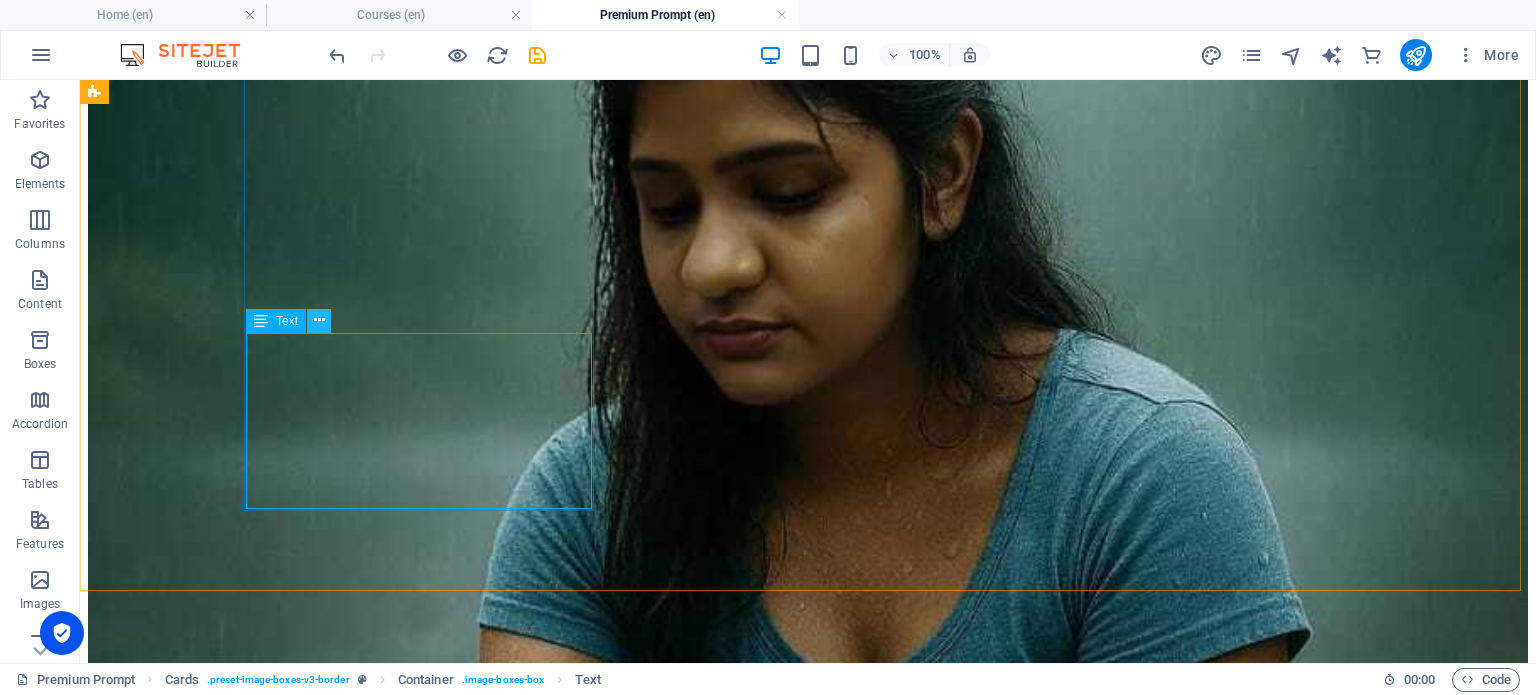 click at bounding box center (319, 320) 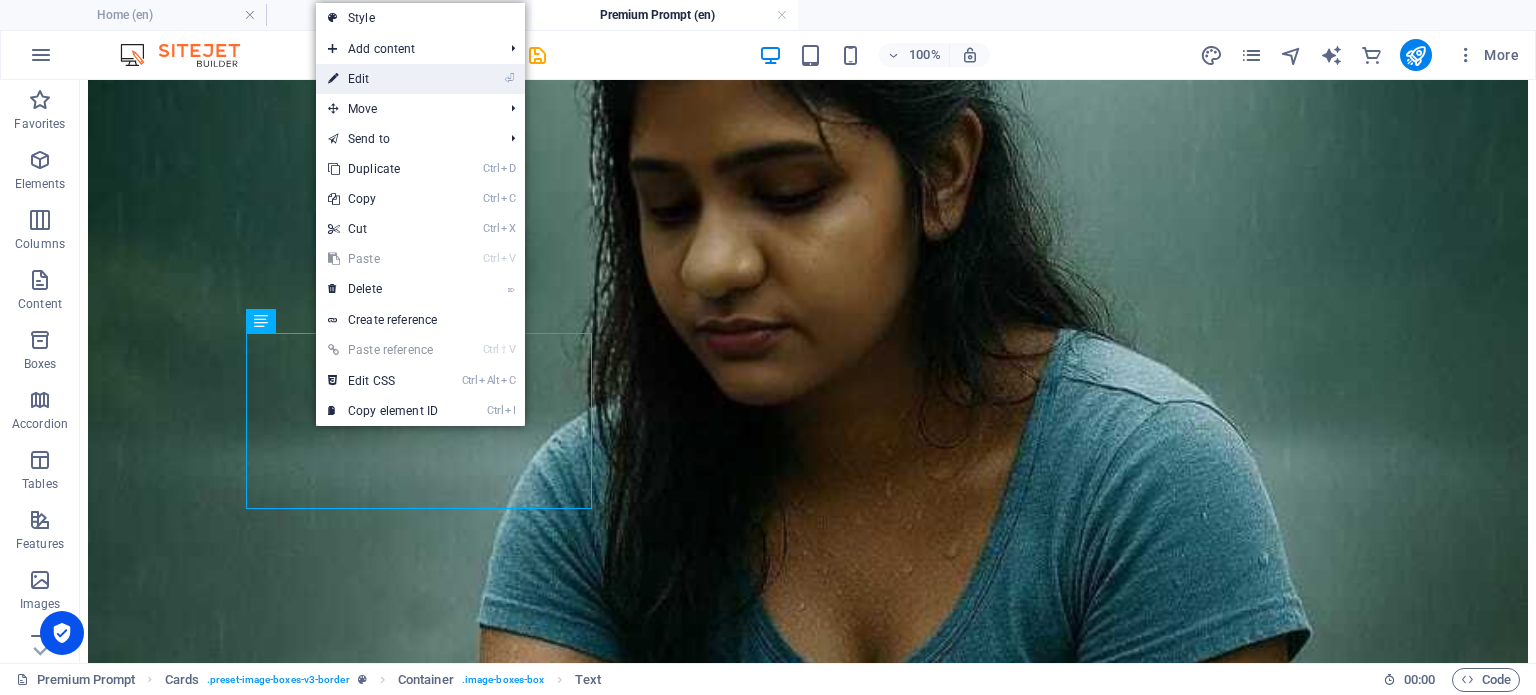 click on "⏎  Edit" at bounding box center (383, 79) 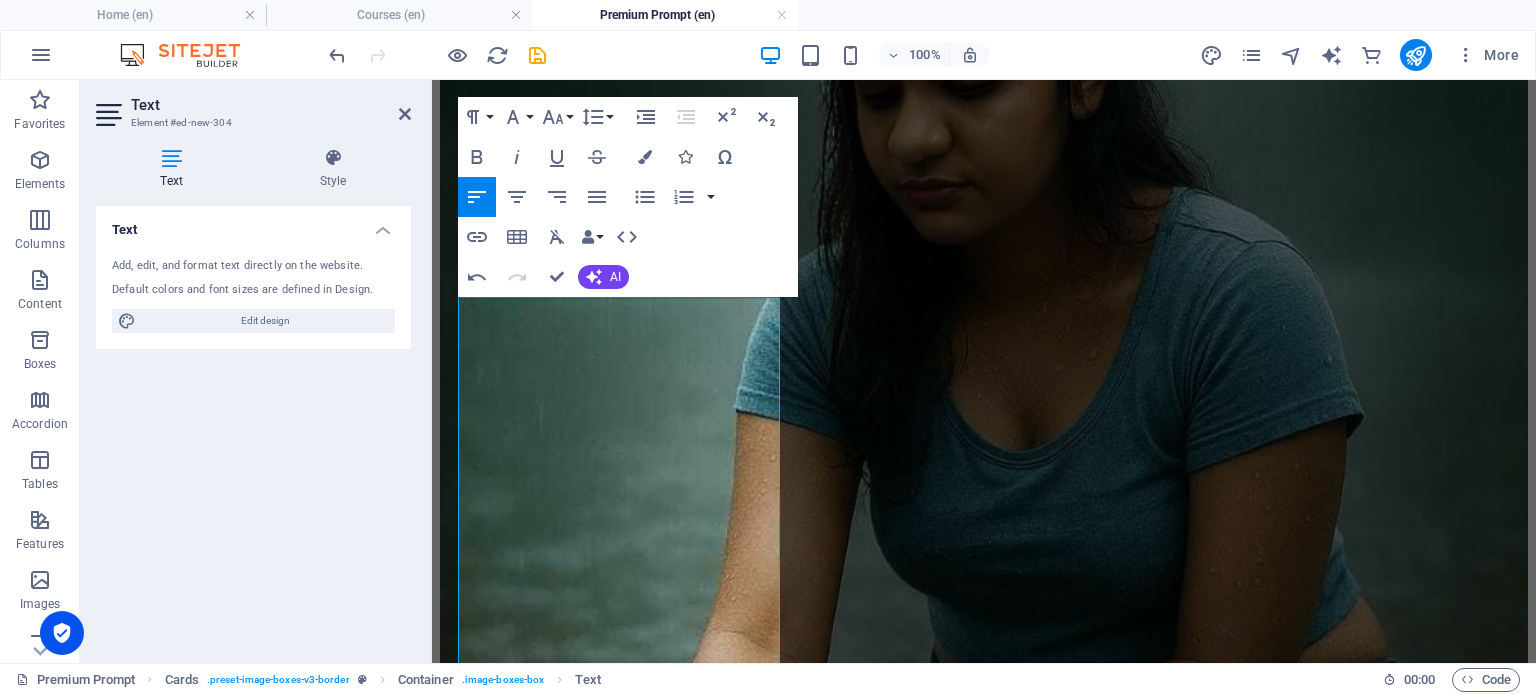 scroll, scrollTop: 11034, scrollLeft: 4, axis: both 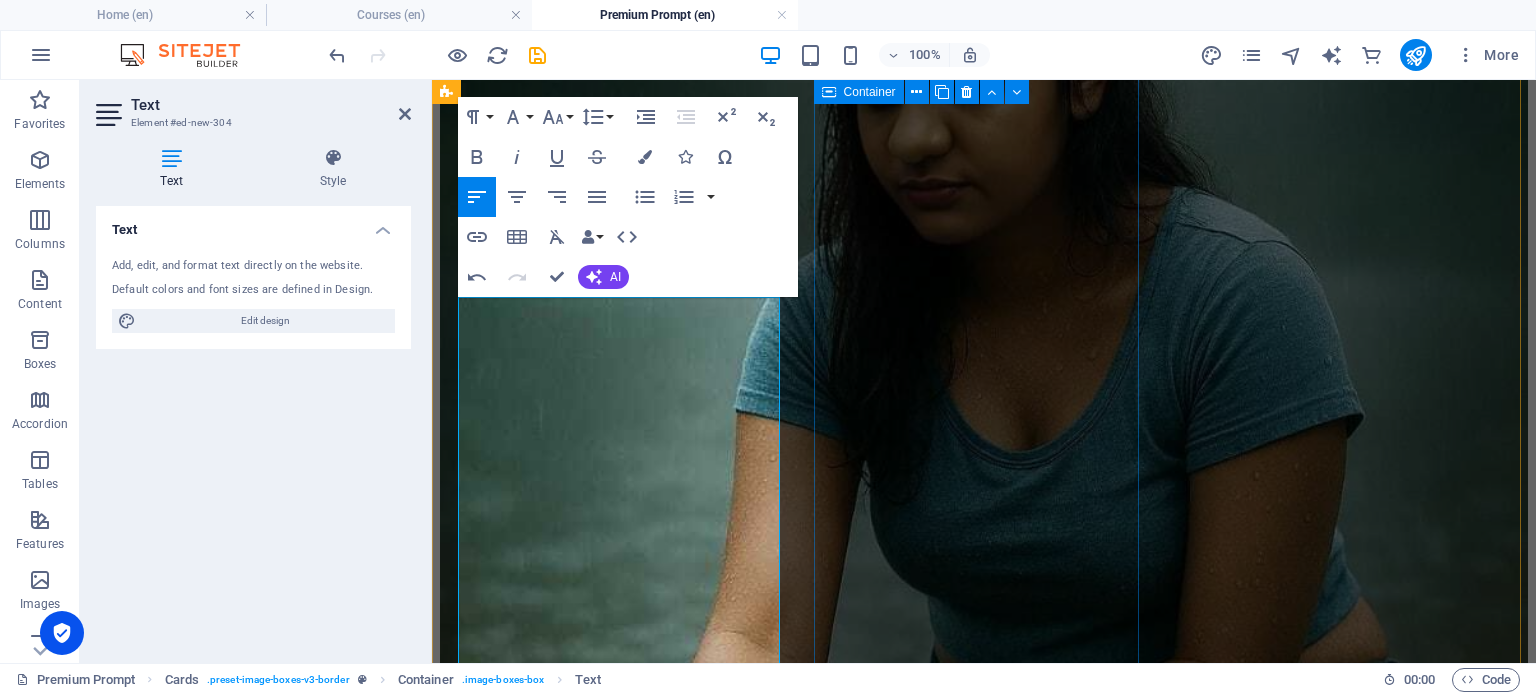 click on "Headline Lorem ipsum dolor sit amet, consectetuer adipiscing elit. Aenean commodo ligula eget dolor. Lorem ipsum dolor sit amet." at bounding box center (984, 2049) 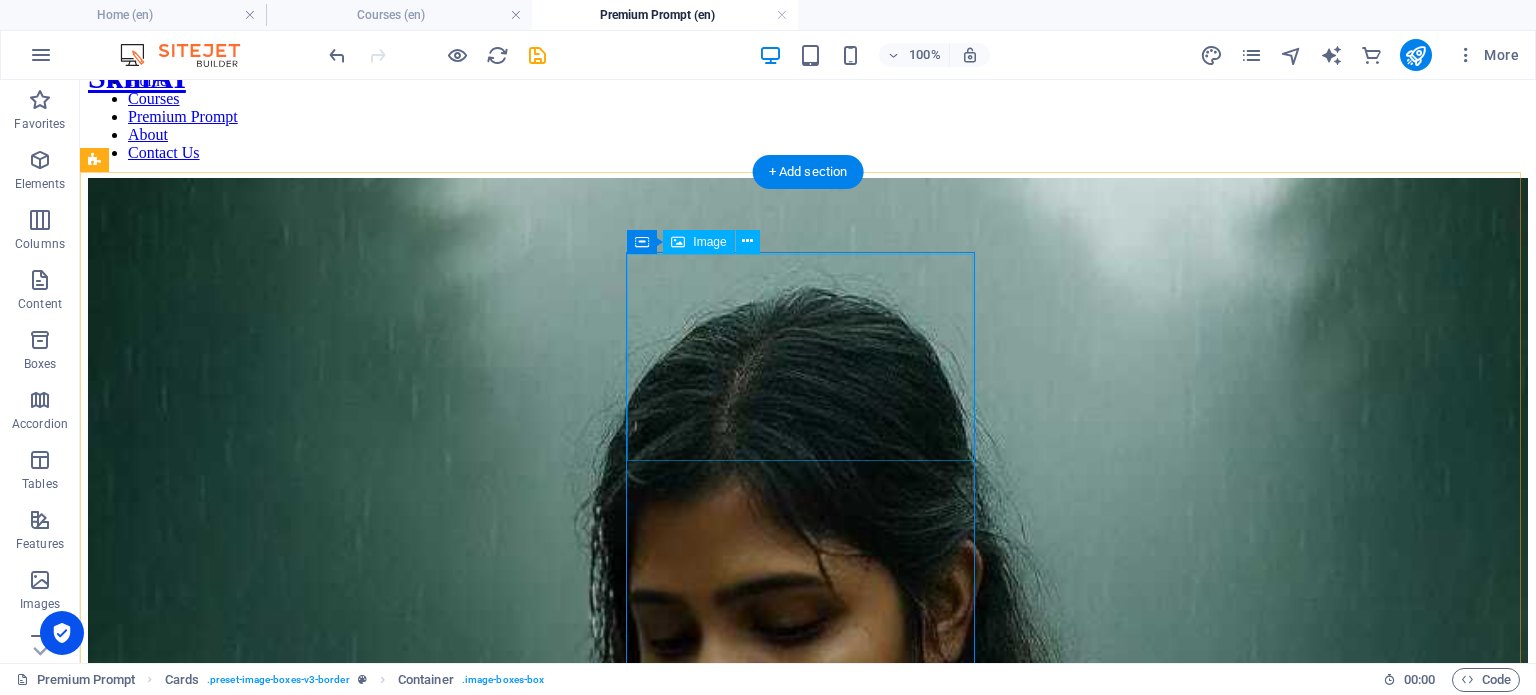 scroll, scrollTop: 0, scrollLeft: 0, axis: both 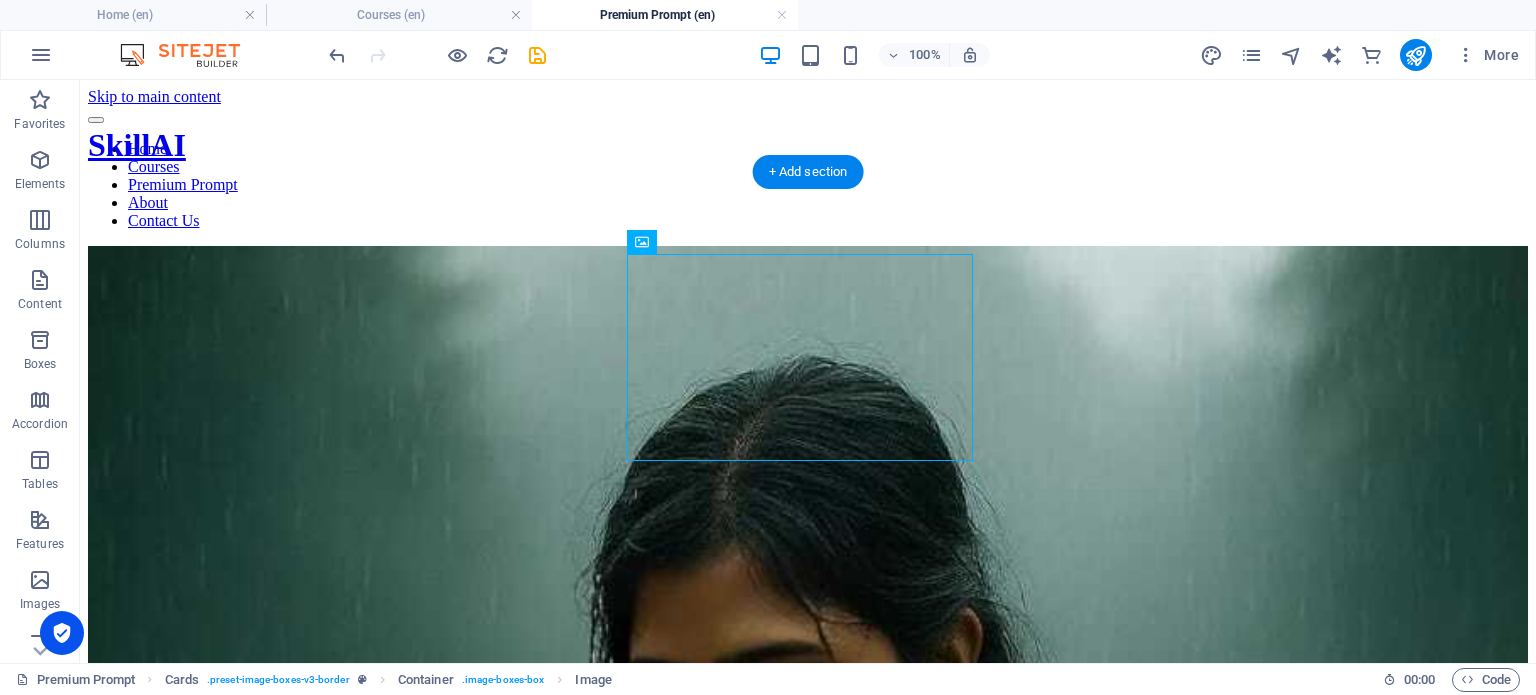drag, startPoint x: 835, startPoint y: 368, endPoint x: 752, endPoint y: 302, distance: 106.04244 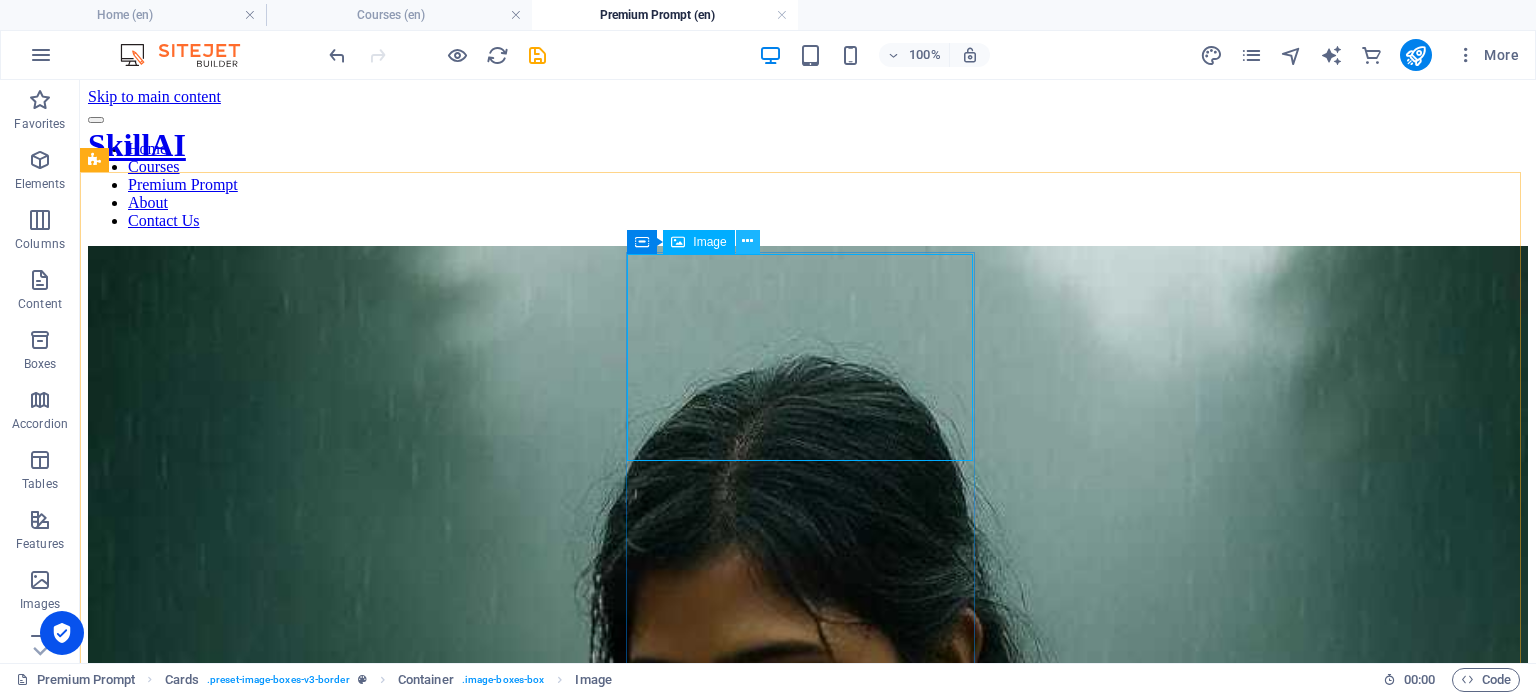 click at bounding box center (747, 241) 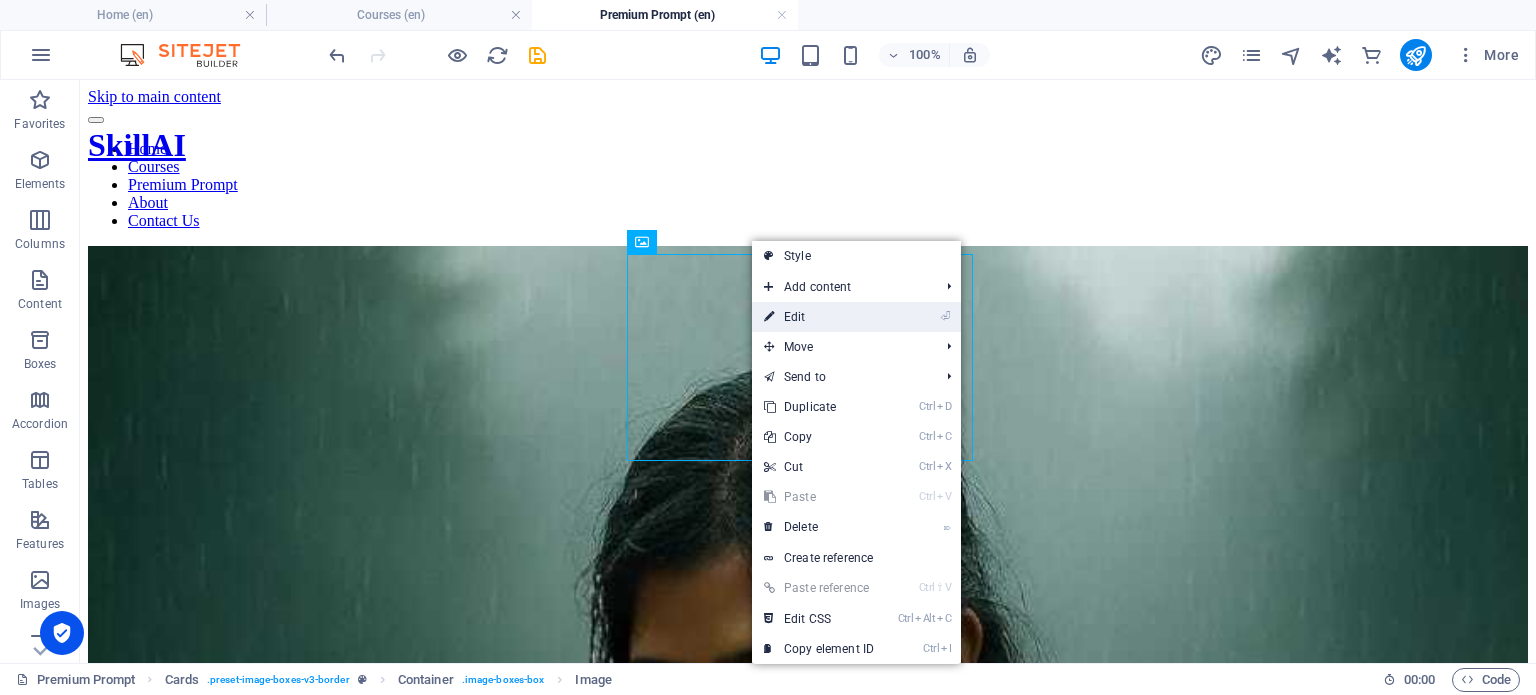 click on "⏎  Edit" at bounding box center [819, 317] 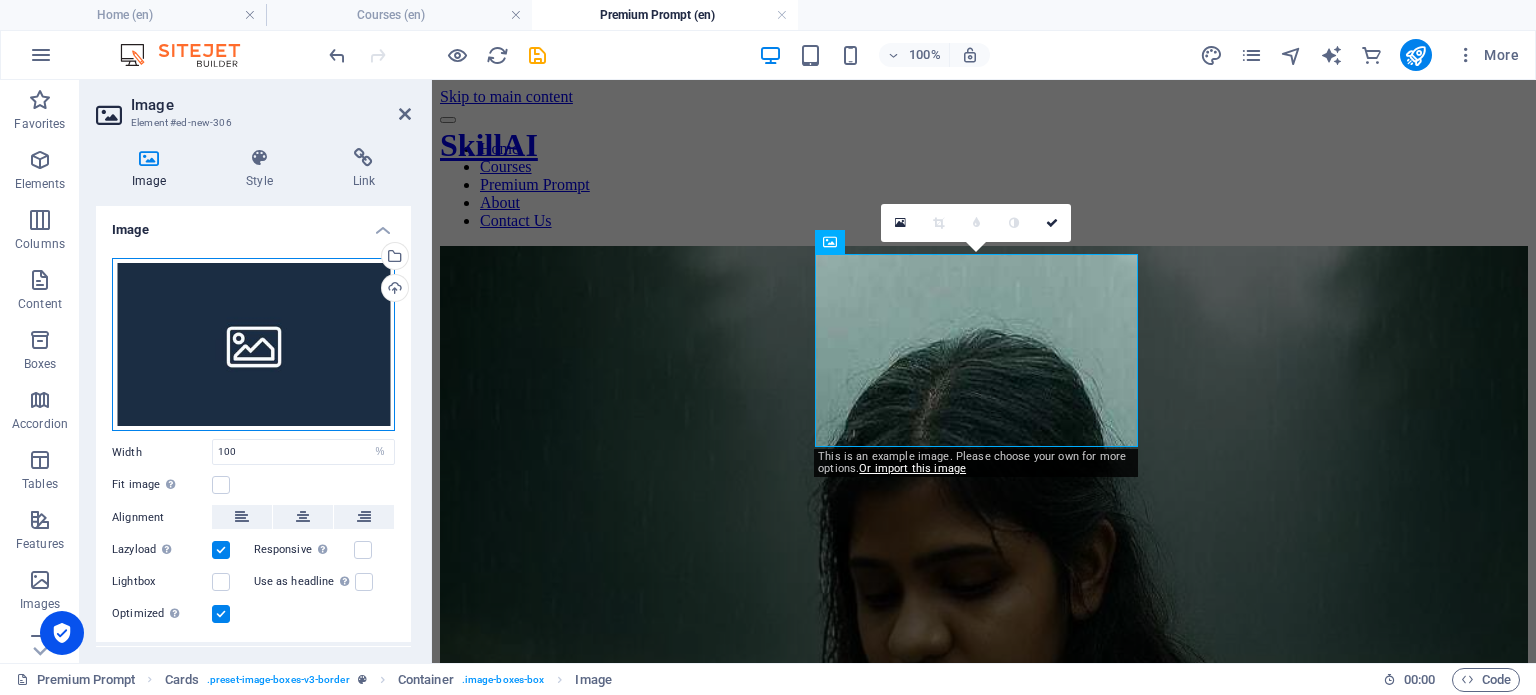 click on "Drag files here, click to choose files or select files from Files or our free stock photos & videos" at bounding box center [253, 345] 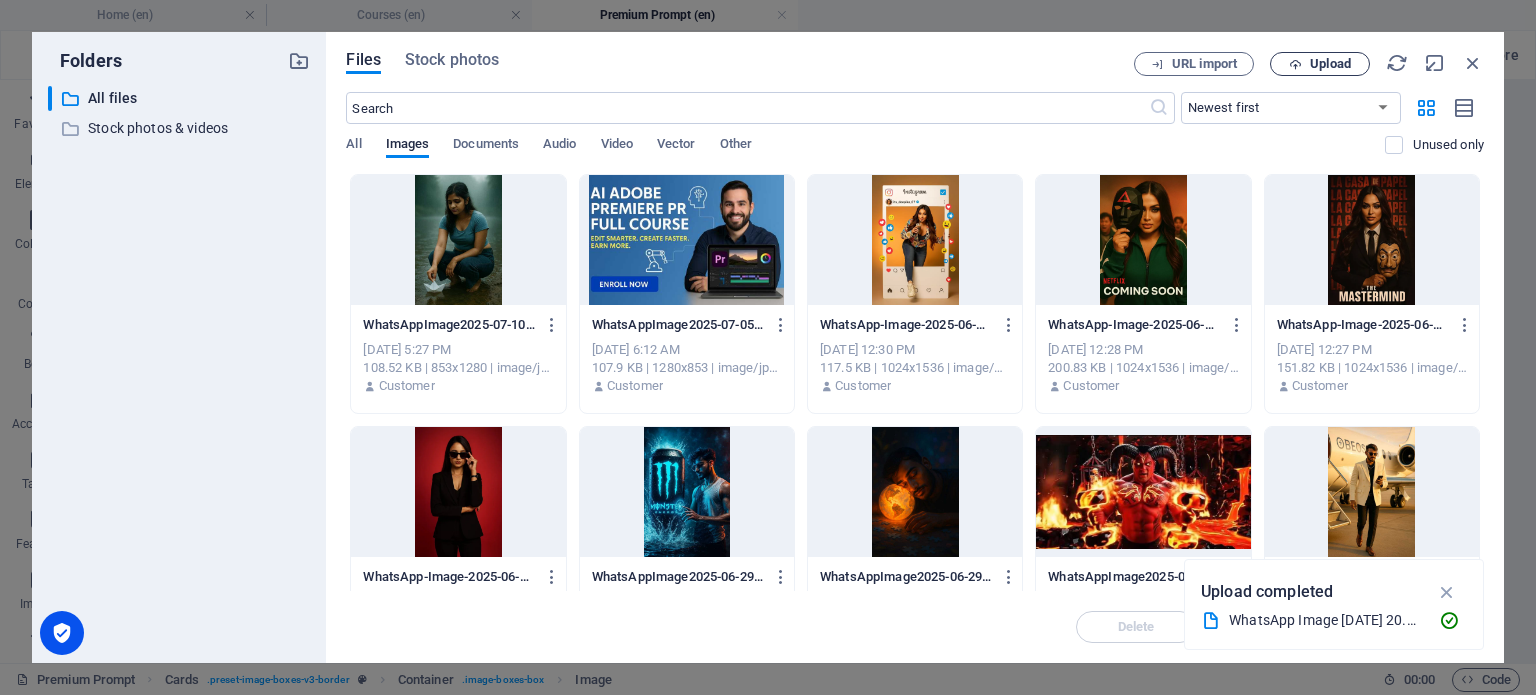 click on "Upload" at bounding box center [1330, 64] 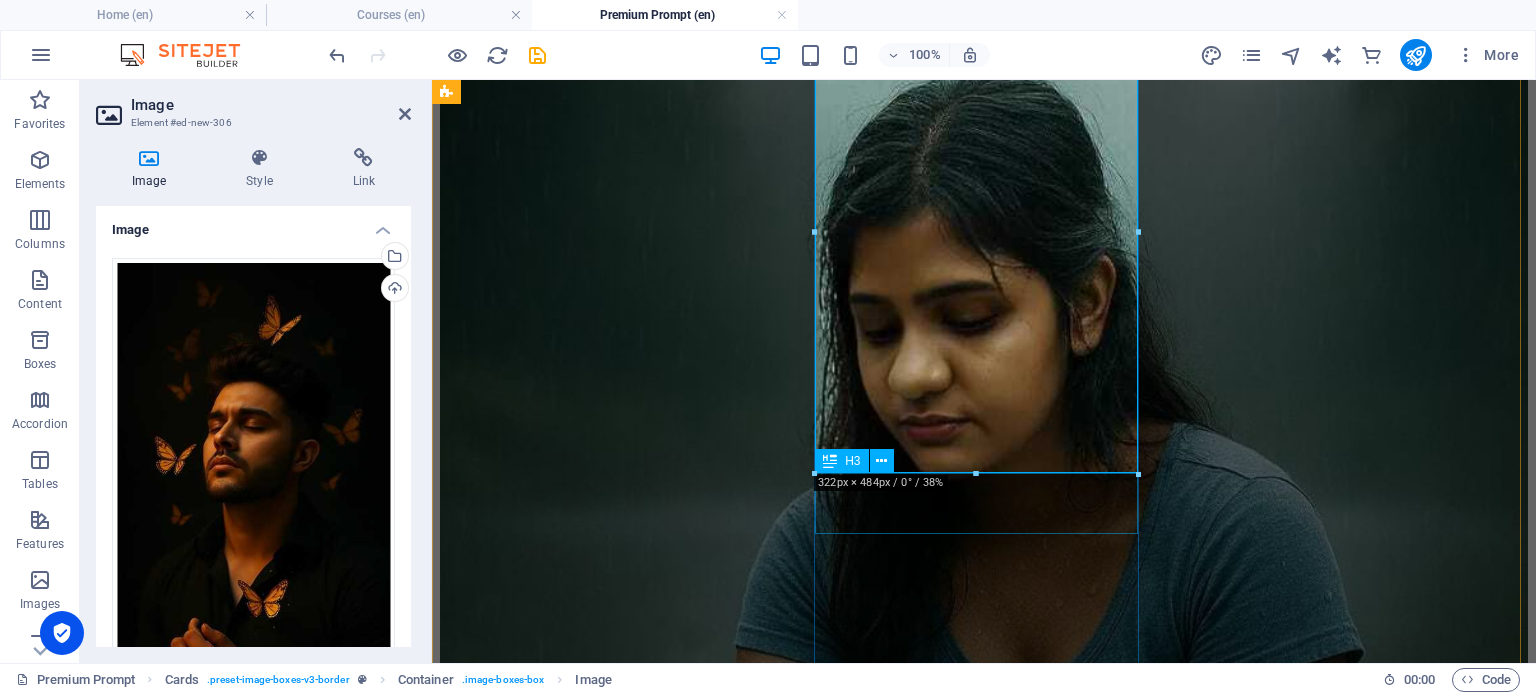 scroll, scrollTop: 268, scrollLeft: 0, axis: vertical 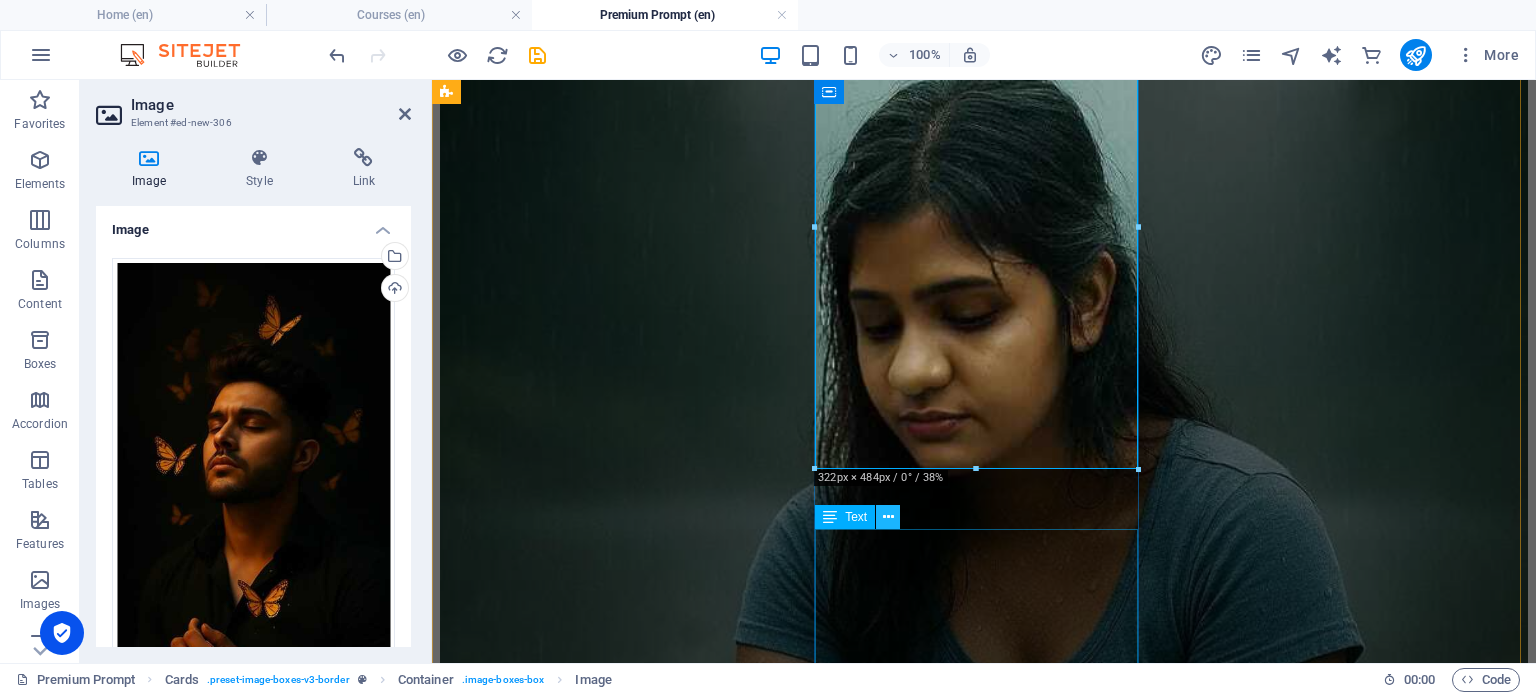 click at bounding box center (888, 517) 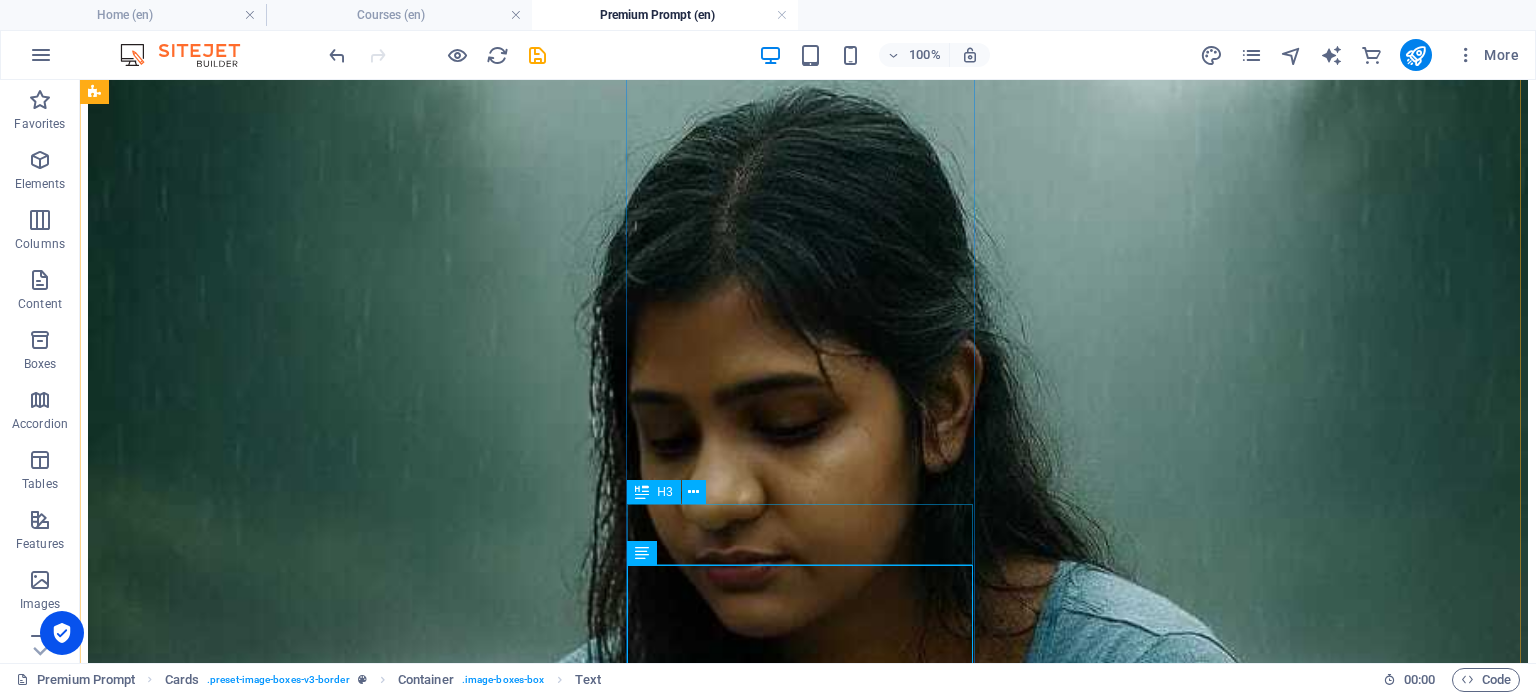 click on "Headline" at bounding box center [808, 4619] 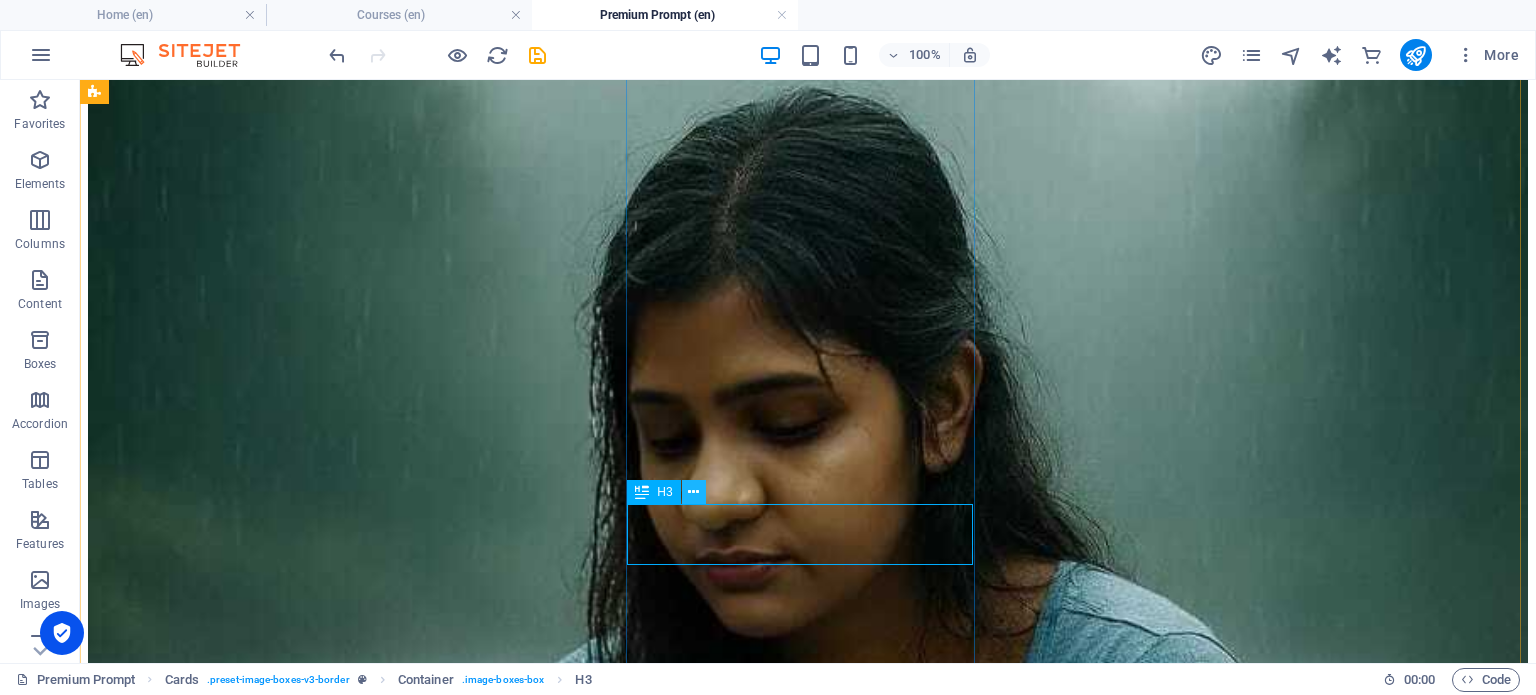 click at bounding box center [693, 492] 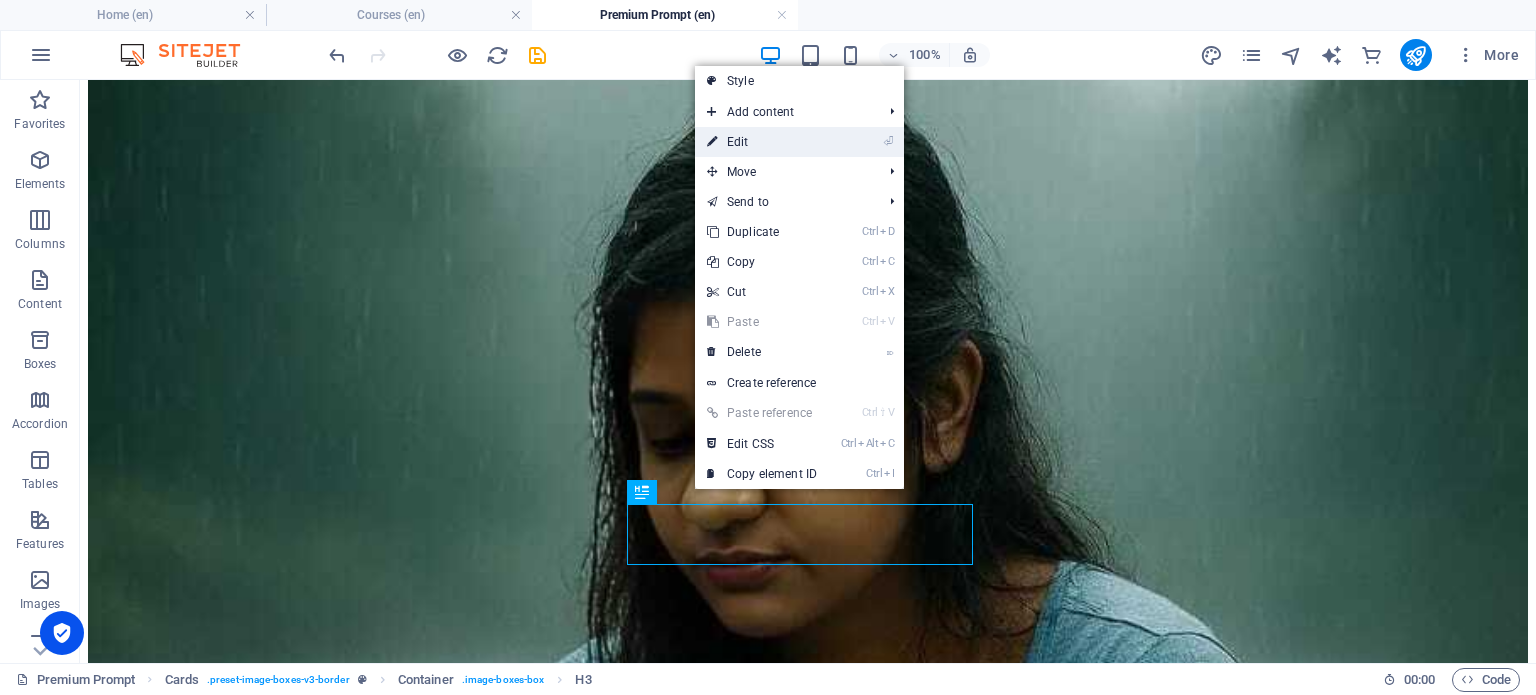 click on "⏎  Edit" at bounding box center (762, 142) 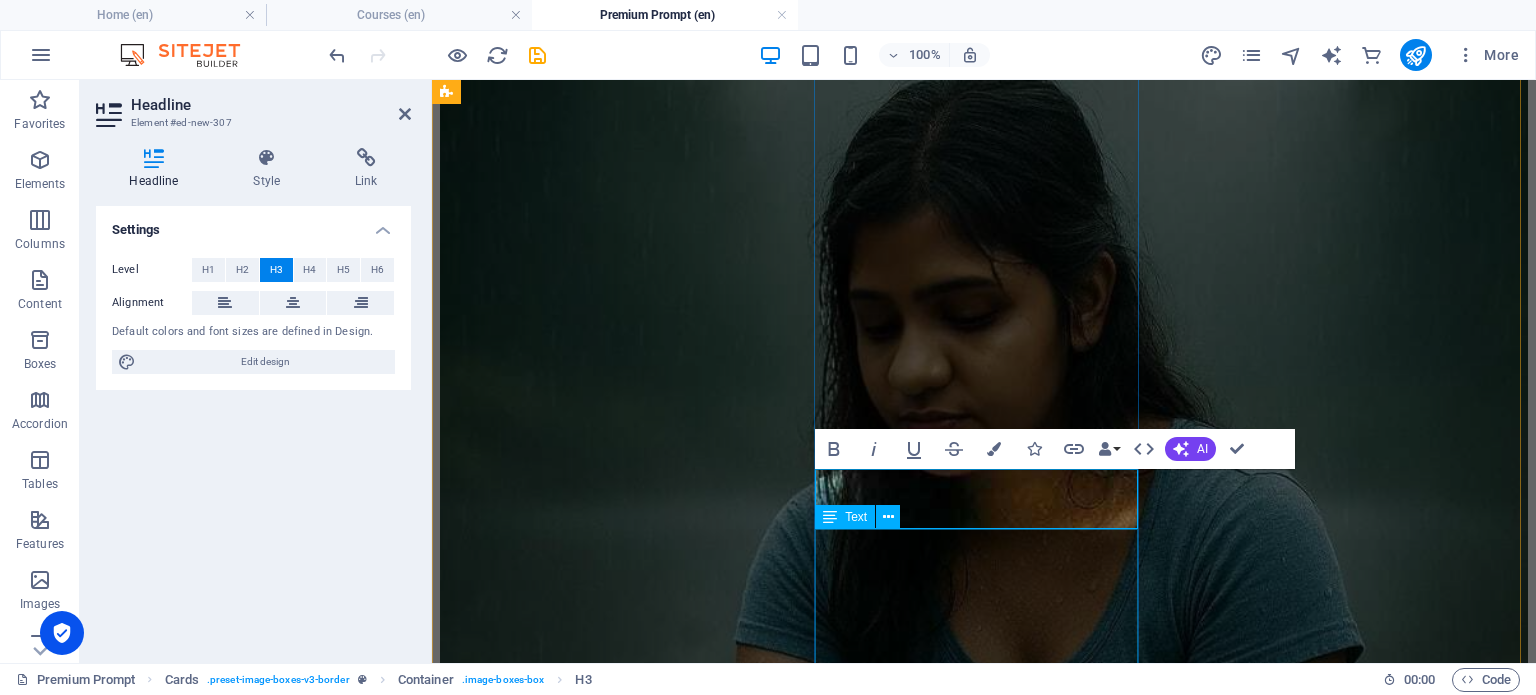click on "Lorem ipsum dolor sit amet, consectetuer adipiscing elit. Aenean commodo ligula eget dolor. Lorem ipsum dolor sit amet." at bounding box center (984, 3619) 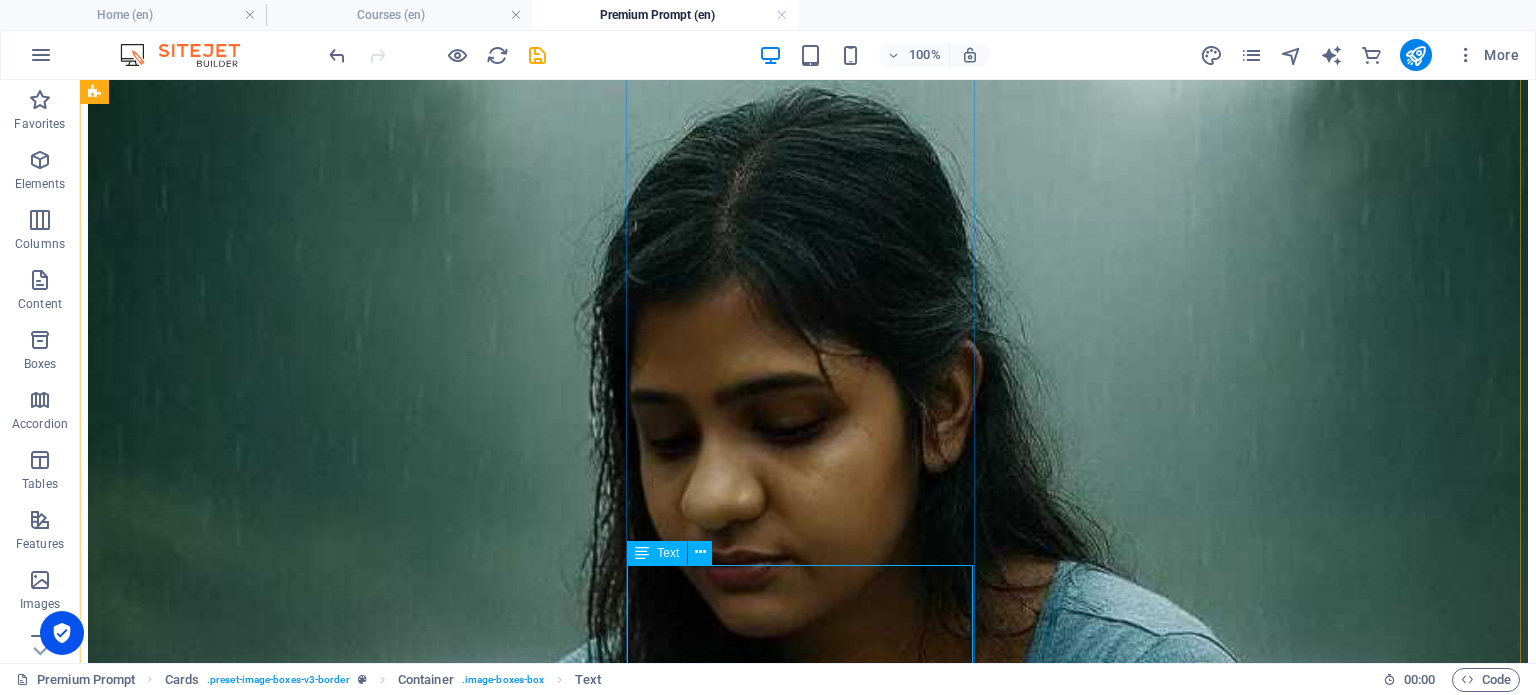click on "Lorem ipsum dolor sit amet, consectetuer adipiscing elit. Aenean commodo ligula eget dolor. Lorem ipsum dolor sit amet." at bounding box center [808, 4658] 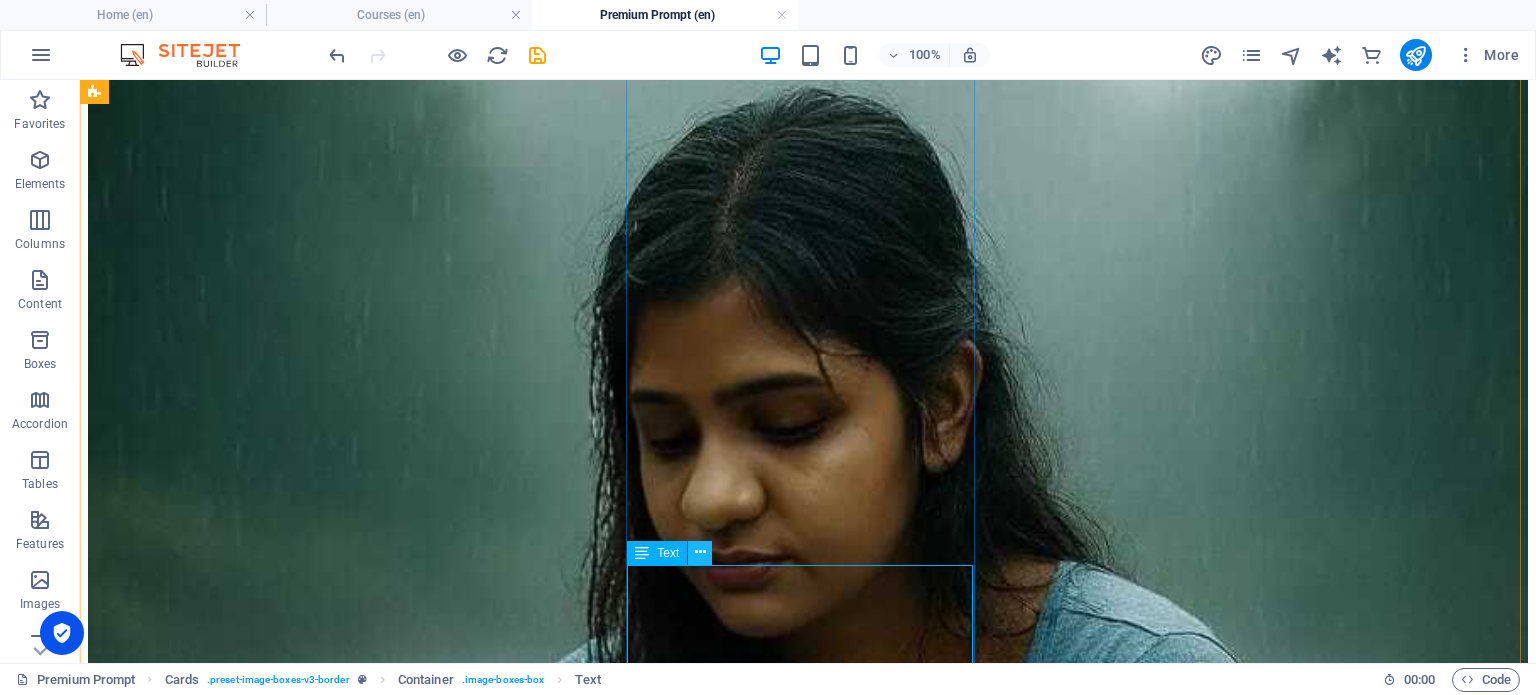 click at bounding box center [700, 552] 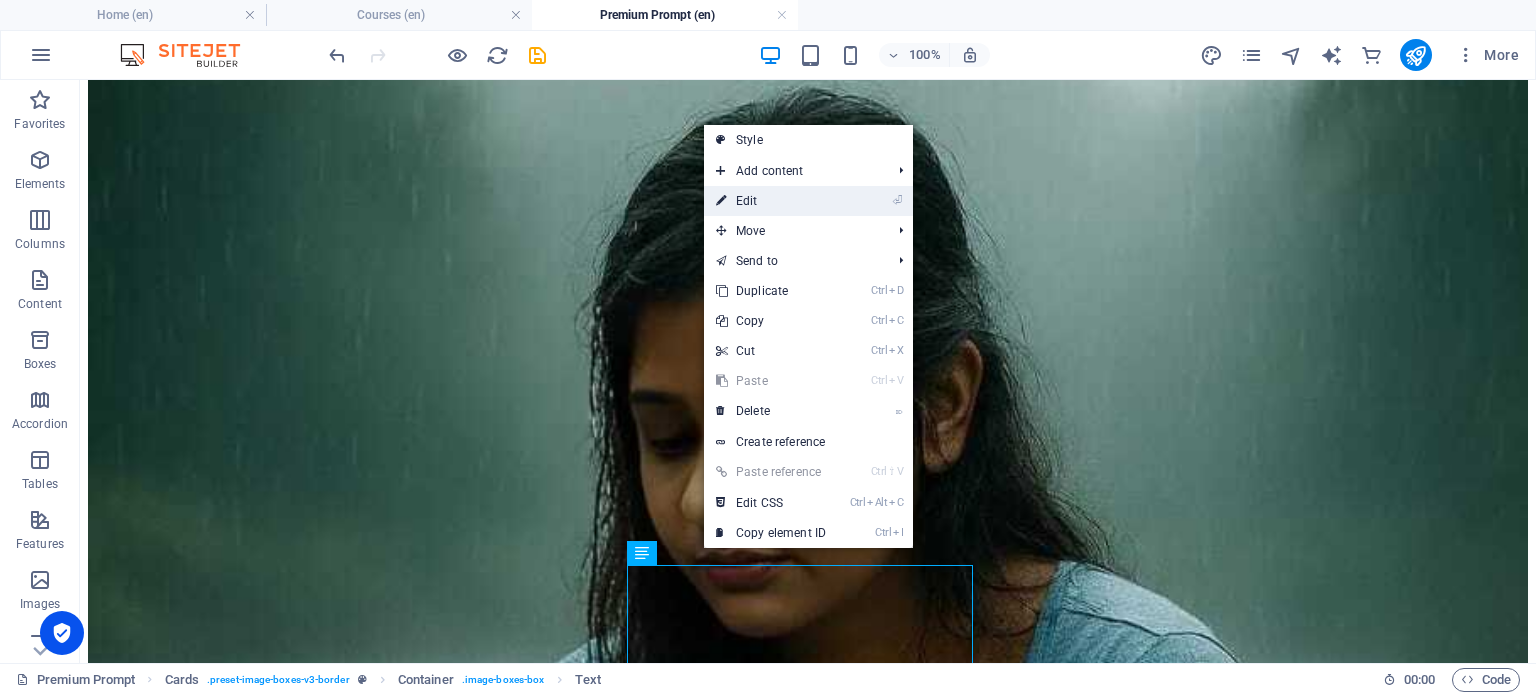 click on "⏎  Edit" at bounding box center [771, 201] 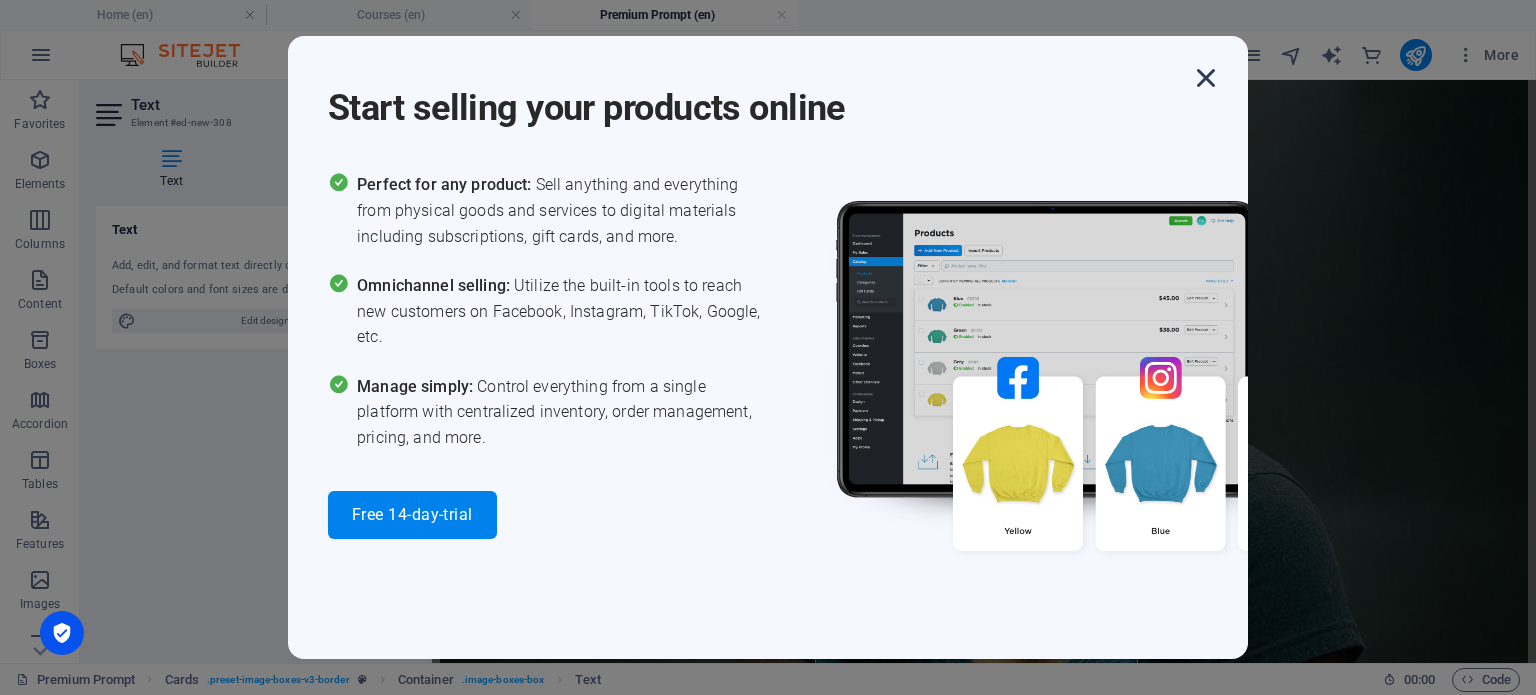 click at bounding box center (1206, 78) 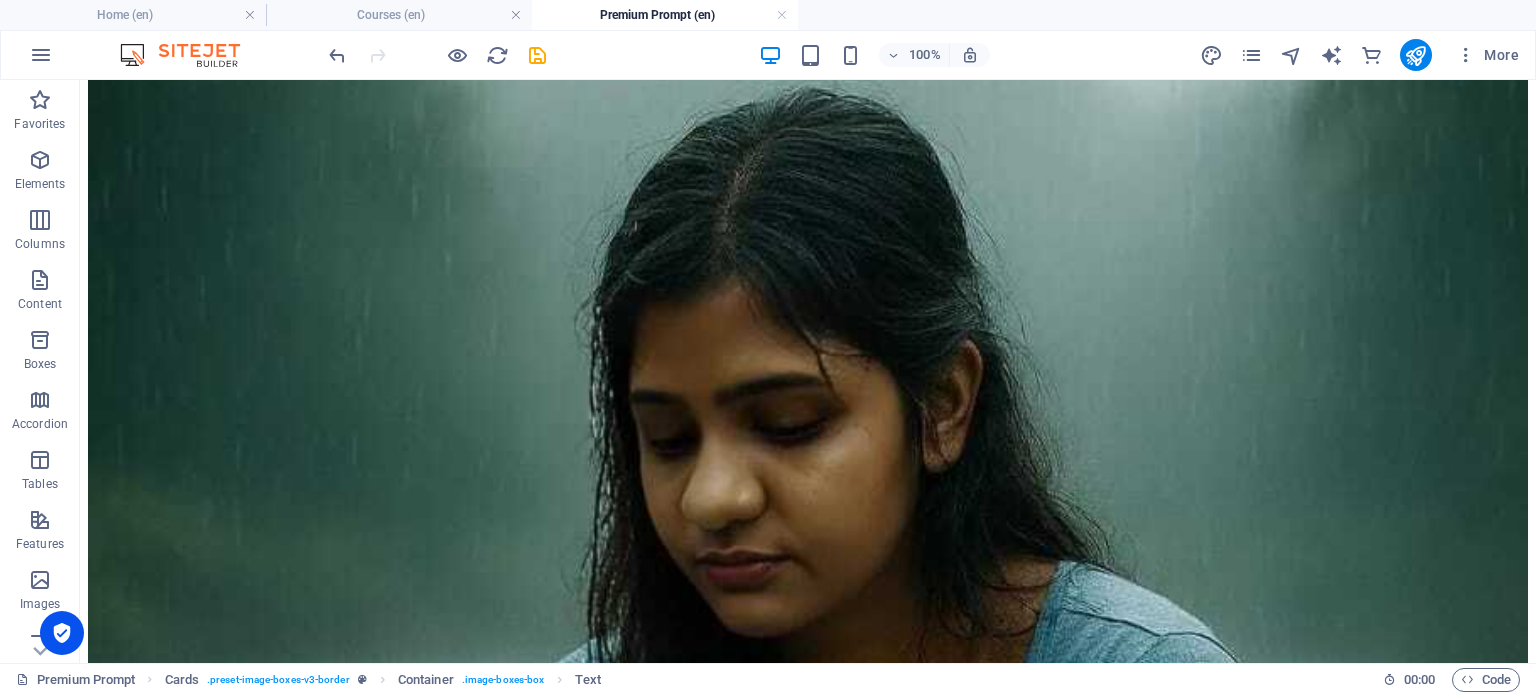 drag, startPoint x: 703, startPoint y: 575, endPoint x: 752, endPoint y: 519, distance: 74.41102 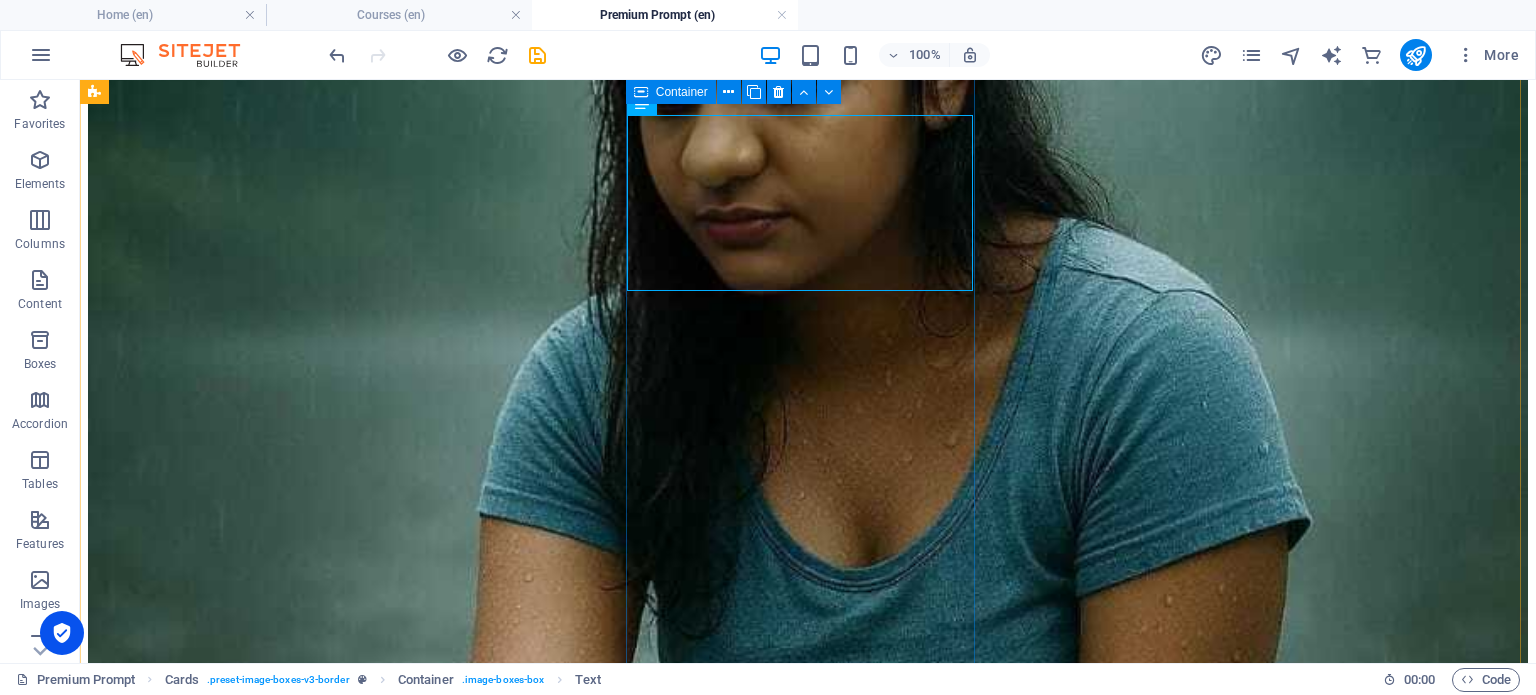 scroll, scrollTop: 549, scrollLeft: 0, axis: vertical 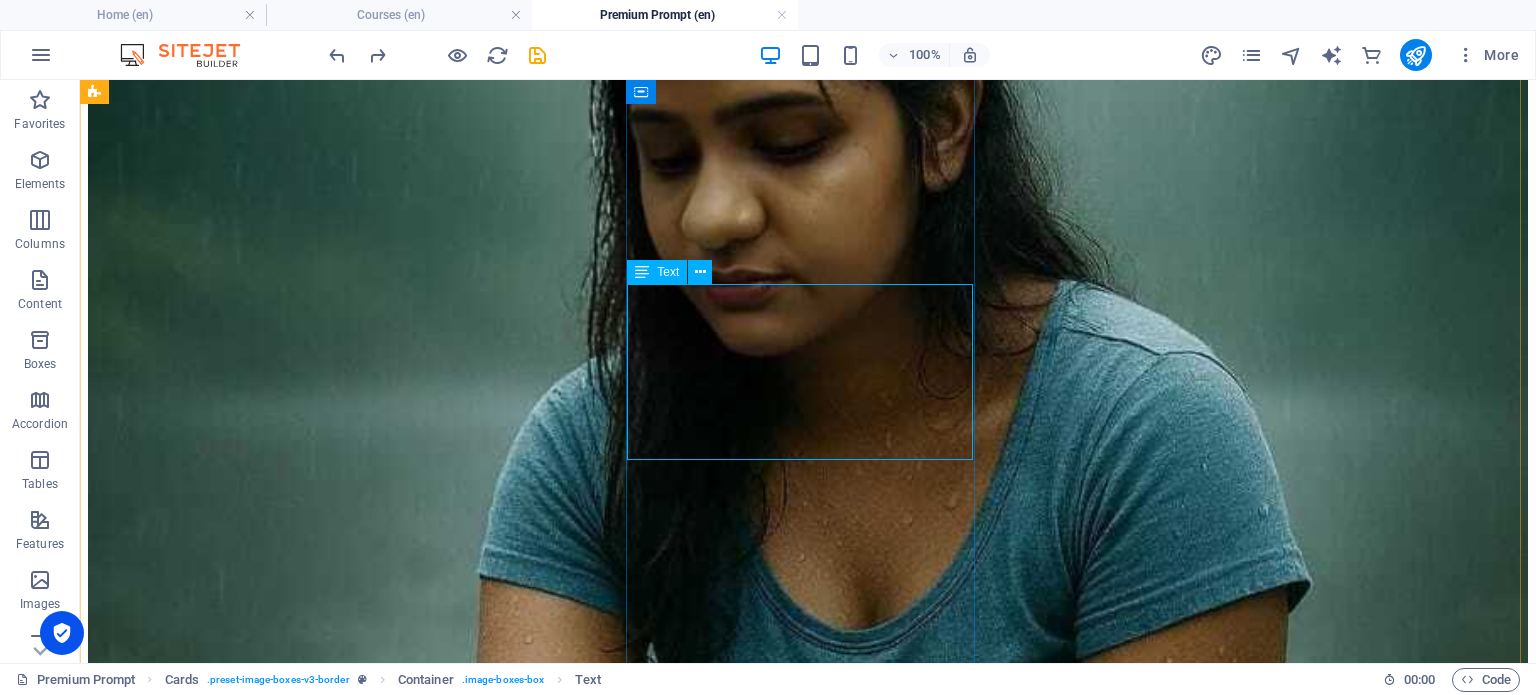 click on "Lorem ipsum dolor sit amet, consectetuer adipiscing elit. Aenean commodo ligula eget dolor. Lorem ipsum dolor sit amet." at bounding box center [808, 4377] 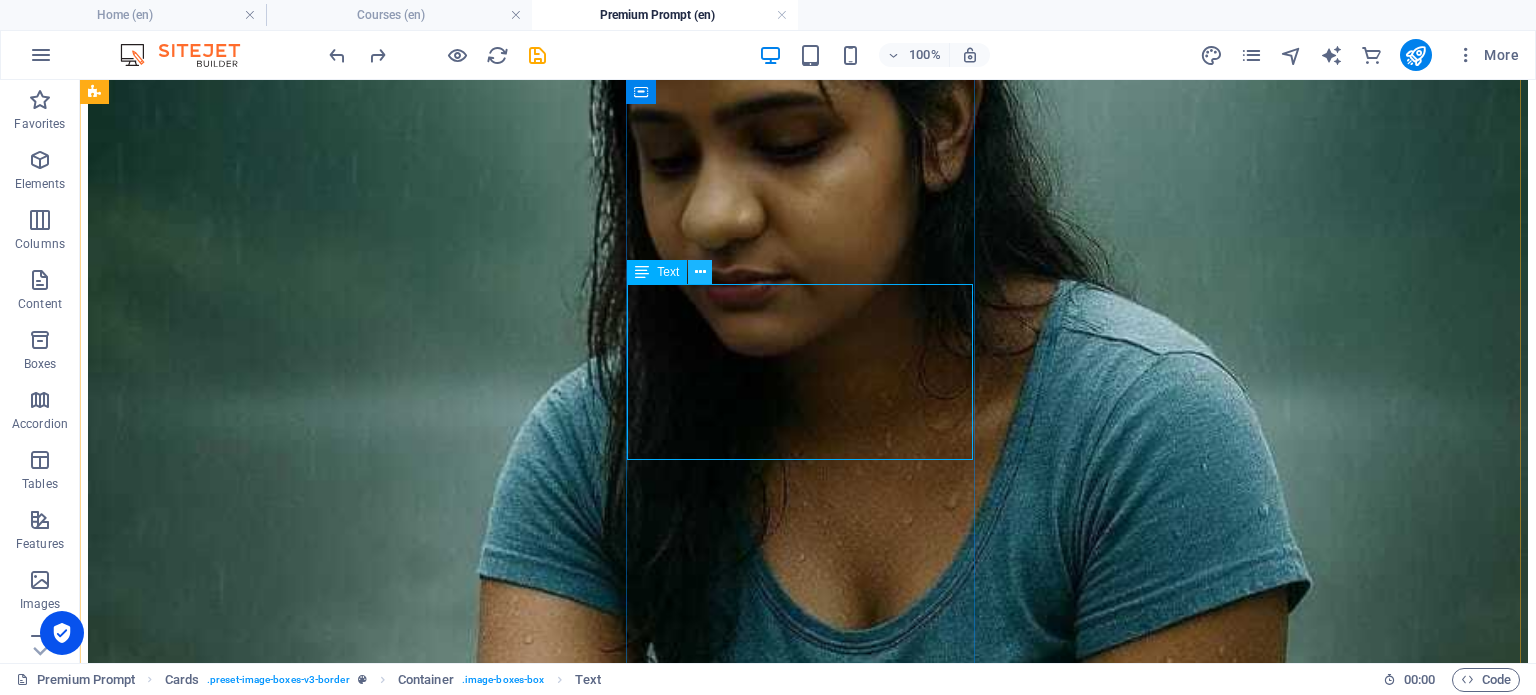 click at bounding box center [700, 272] 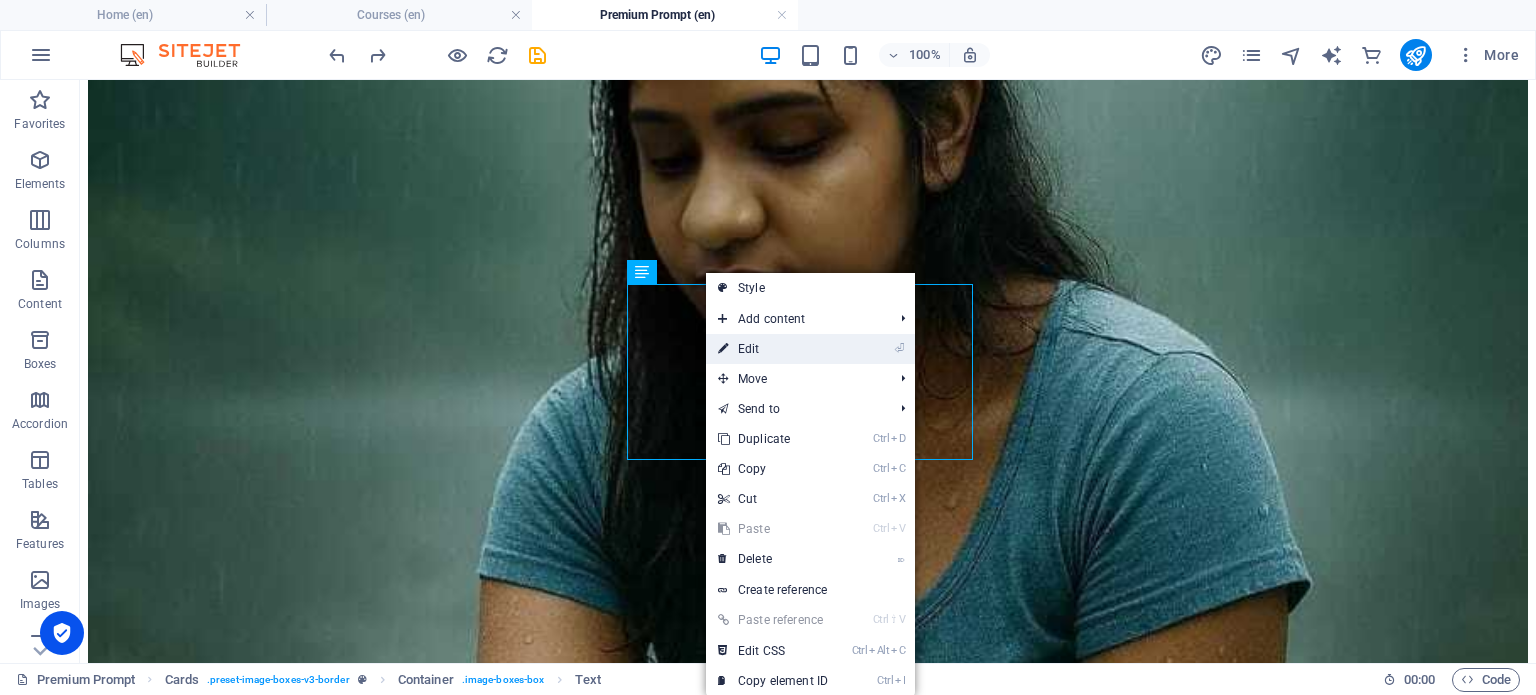 click at bounding box center [723, 349] 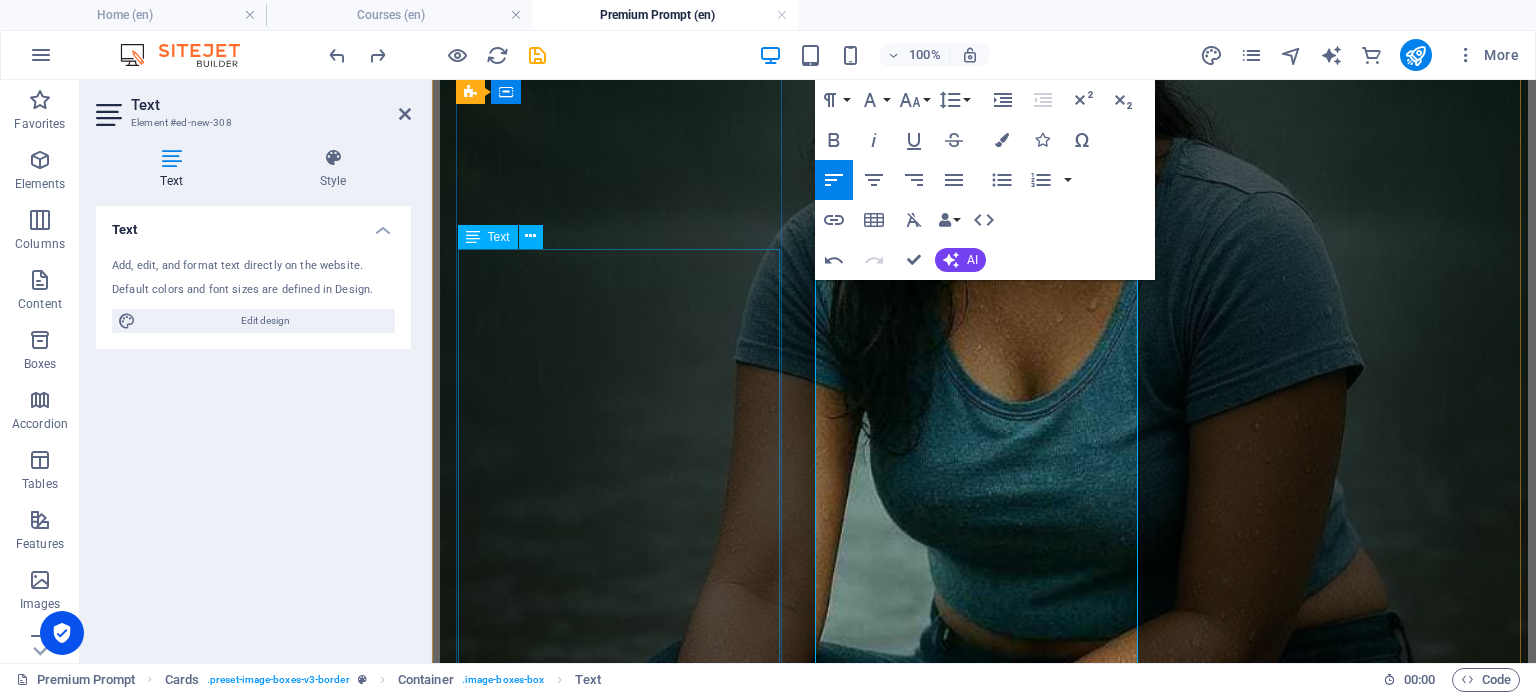 scroll, scrollTop: 10894, scrollLeft: 4, axis: both 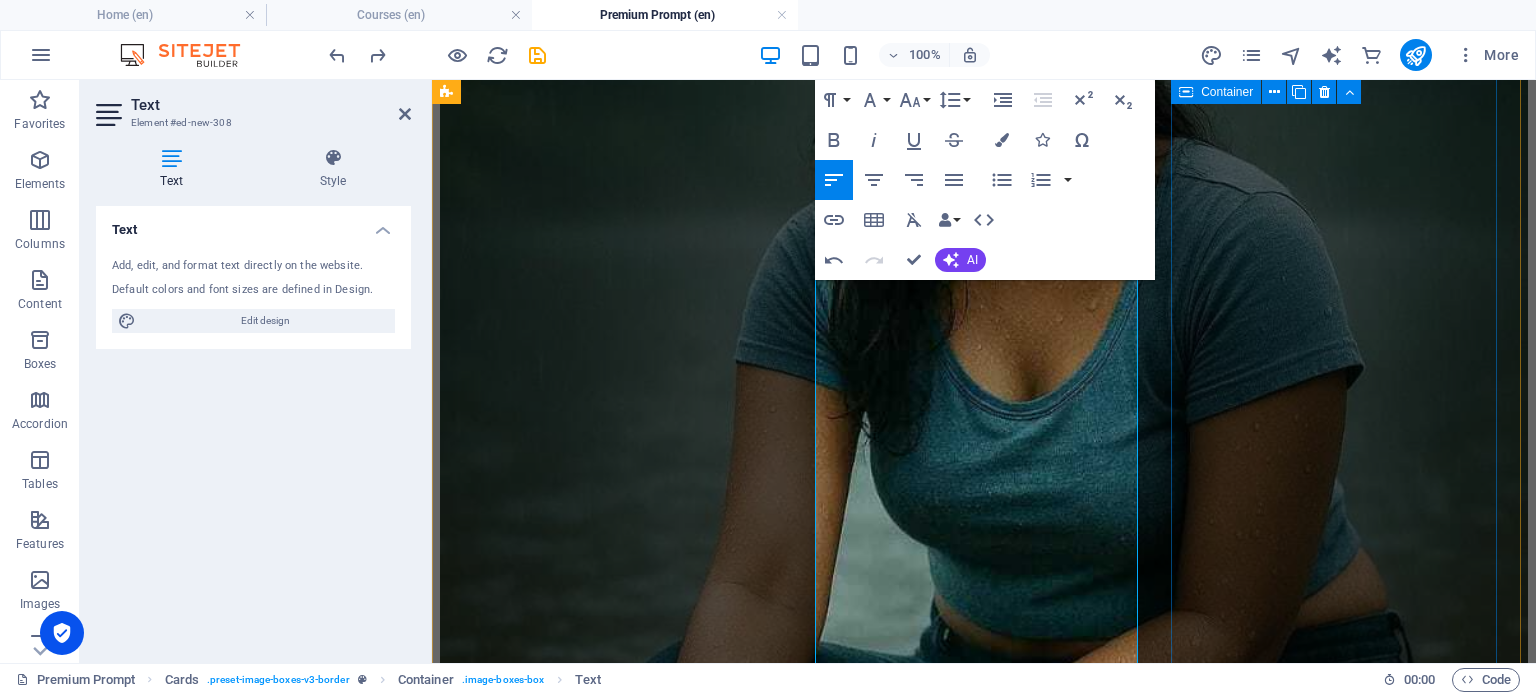 click on "Headline Lorem ipsum dolor sit amet, consectetuer adipiscing elit. Aenean commodo ligula eget dolor. Lorem ipsum dolor sit amet." at bounding box center [984, 3905] 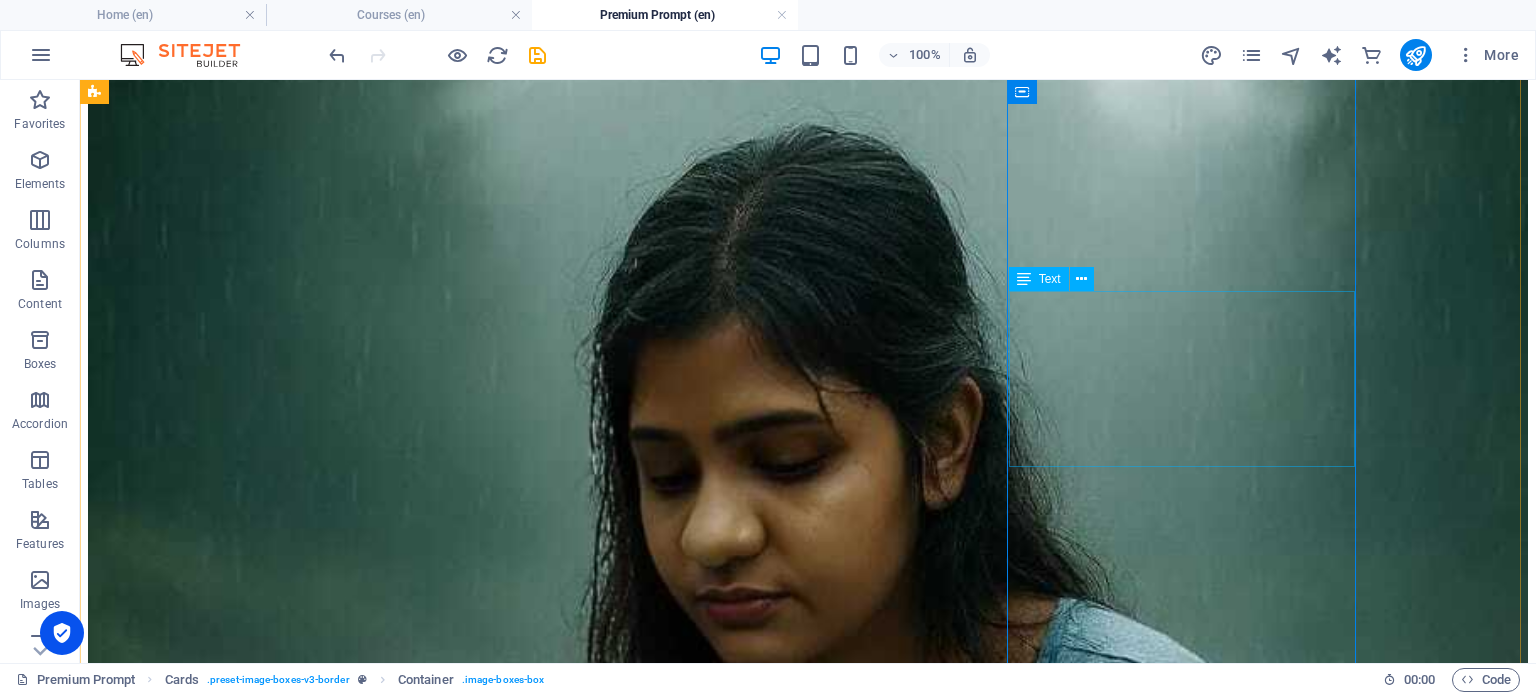 scroll, scrollTop: 0, scrollLeft: 0, axis: both 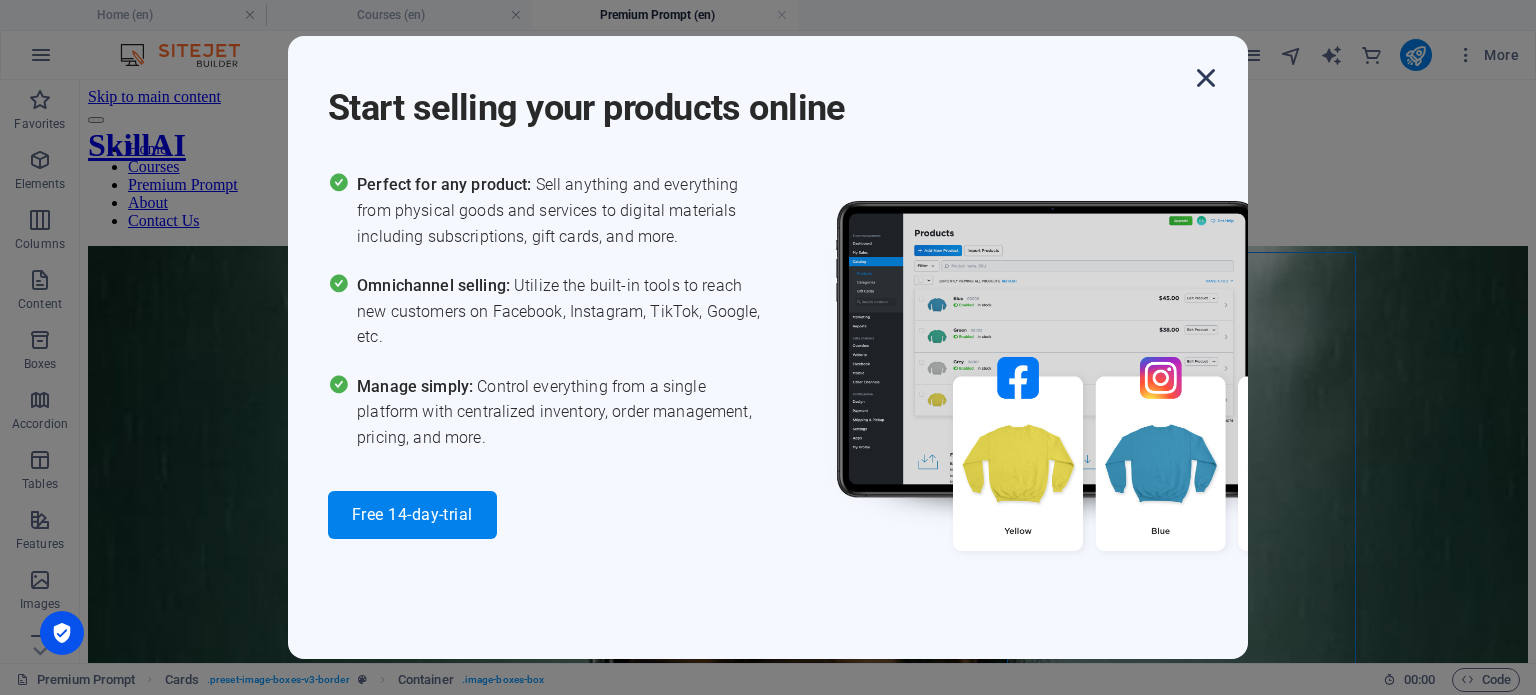 click at bounding box center (1206, 78) 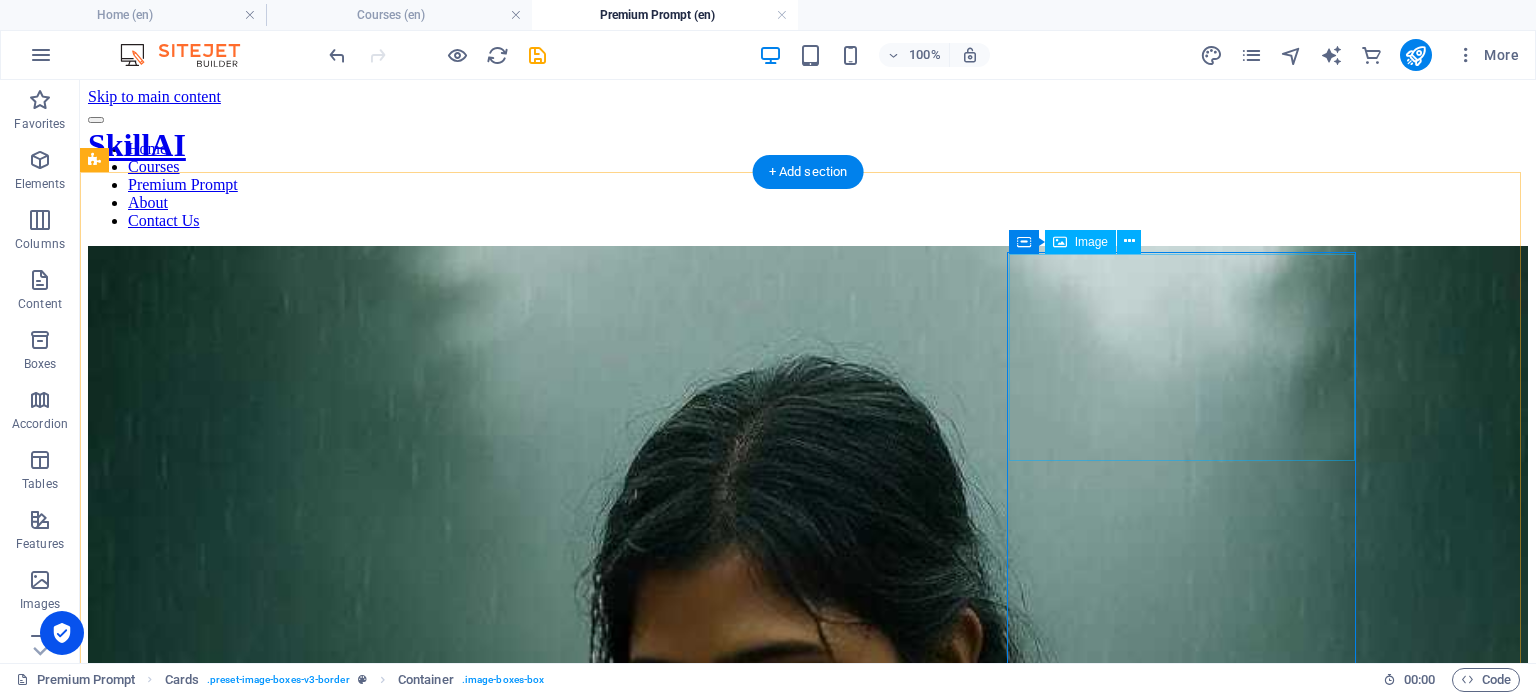 click at bounding box center [808, 5560] 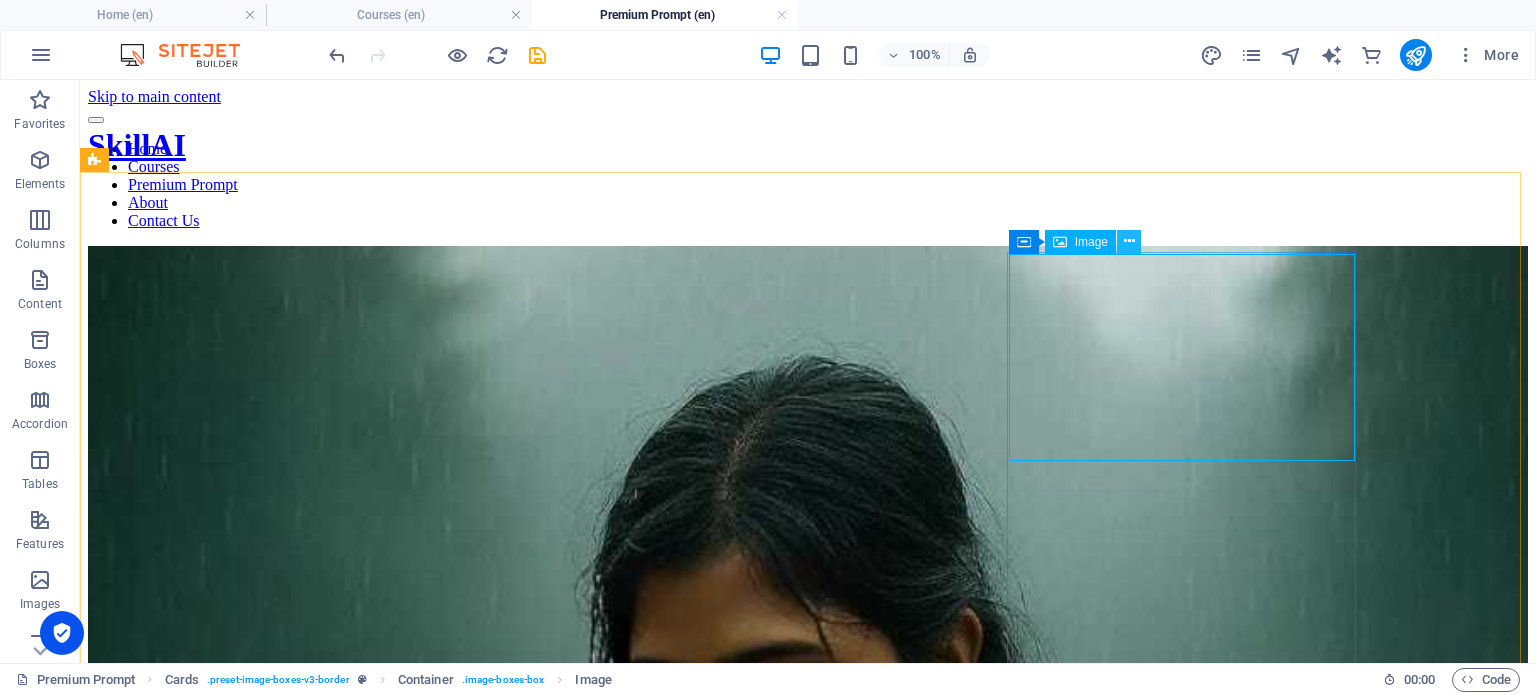 click at bounding box center [1129, 241] 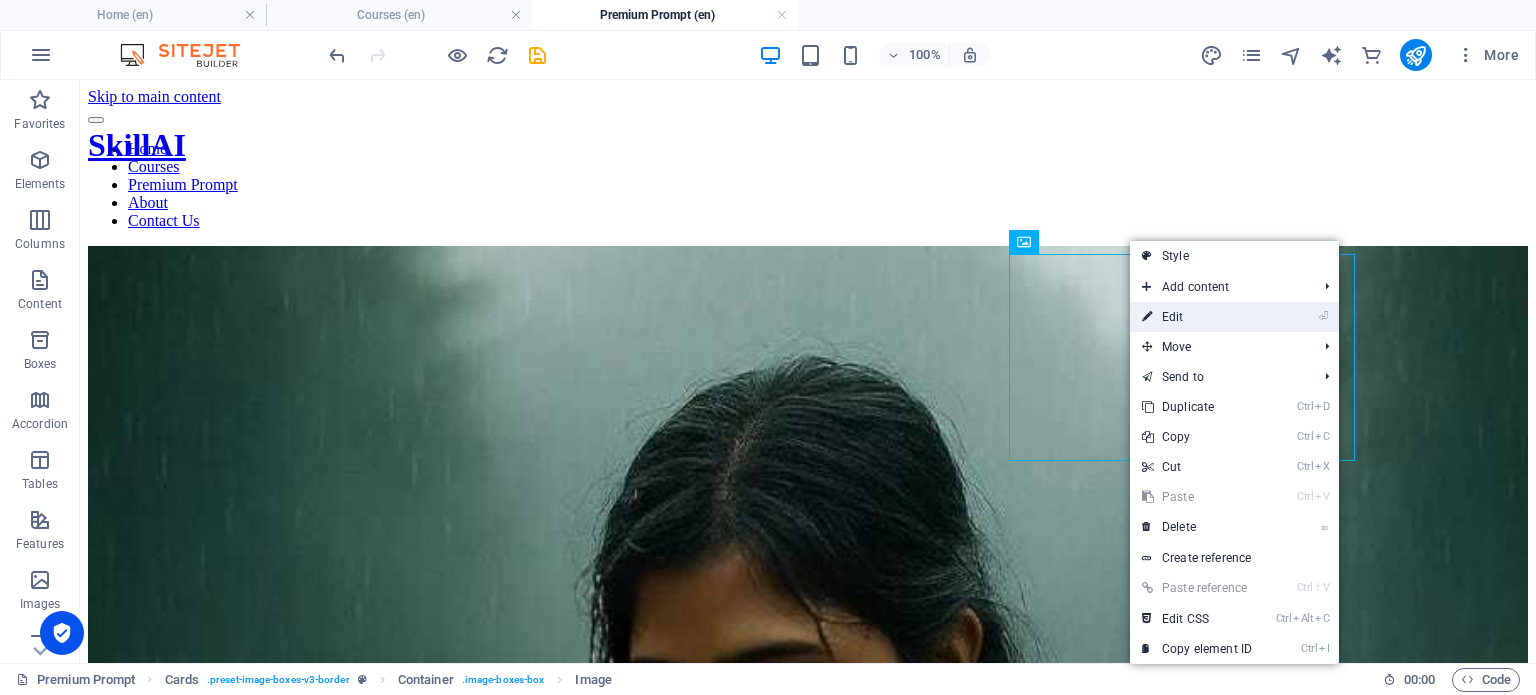 click on "⏎  Edit" at bounding box center (1197, 317) 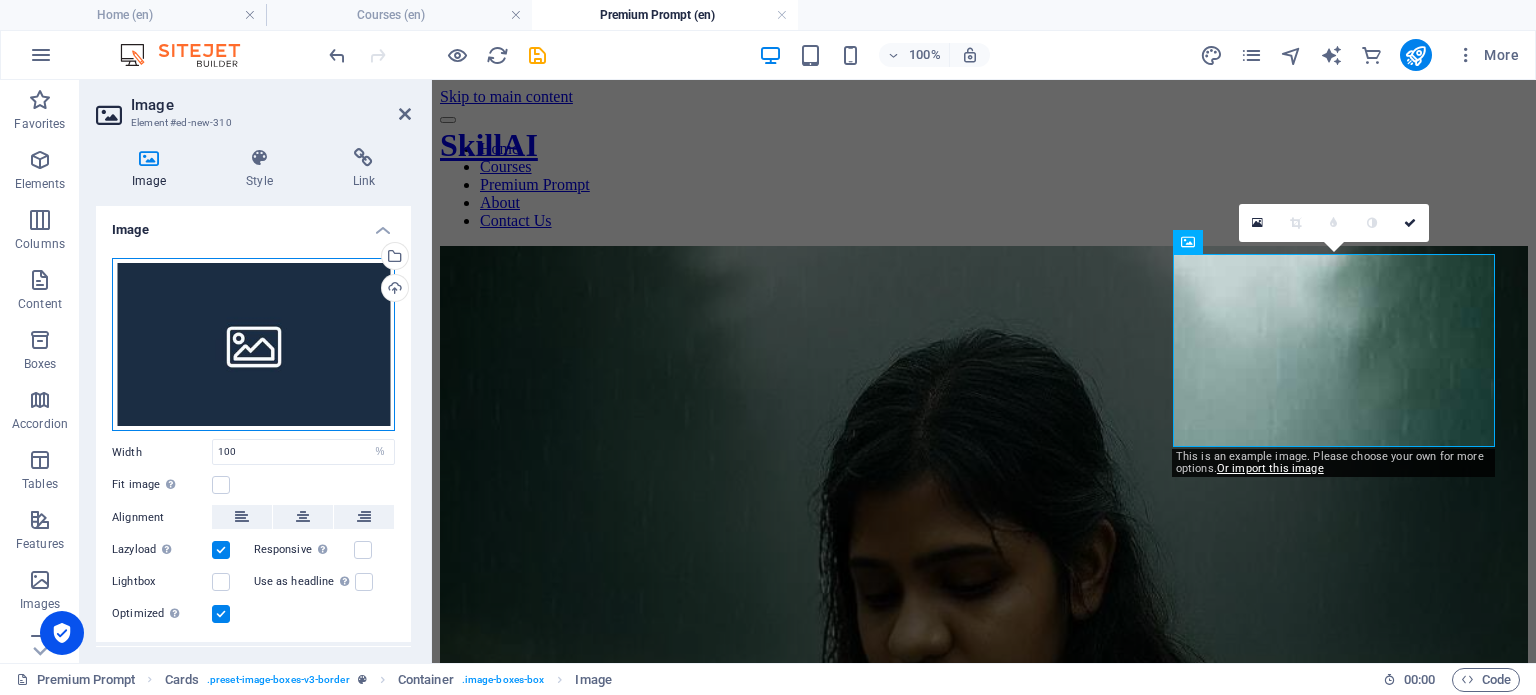 click on "Drag files here, click to choose files or select files from Files or our free stock photos & videos" at bounding box center [253, 345] 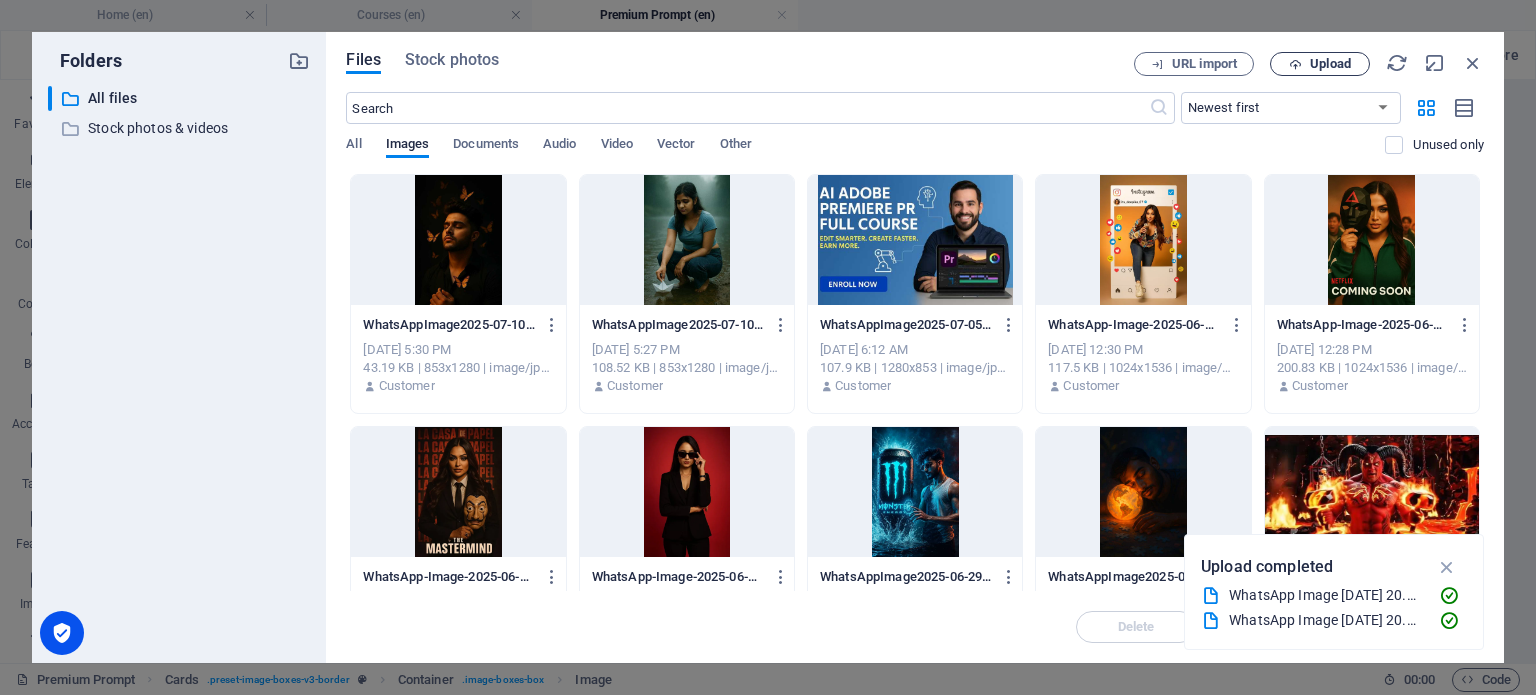 click on "Upload" at bounding box center (1330, 64) 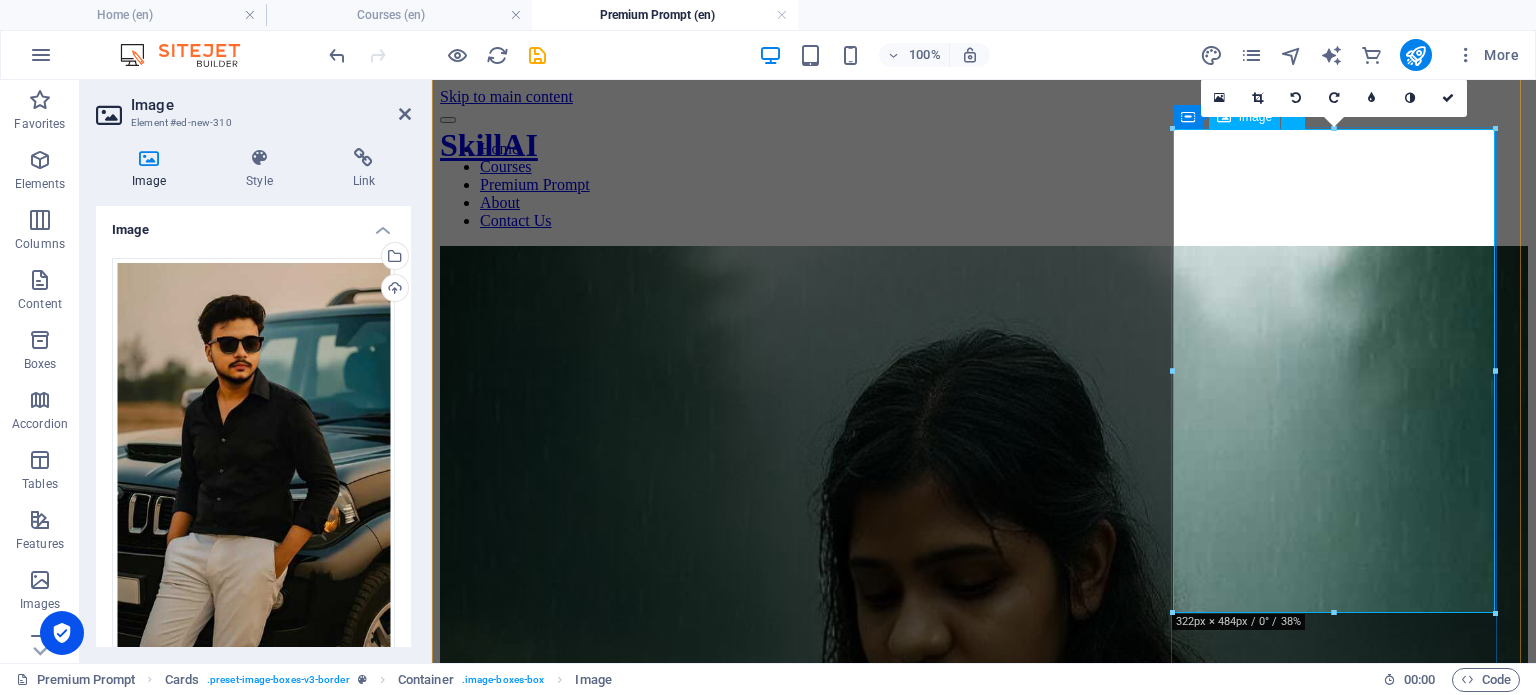 scroll, scrollTop: 315, scrollLeft: 0, axis: vertical 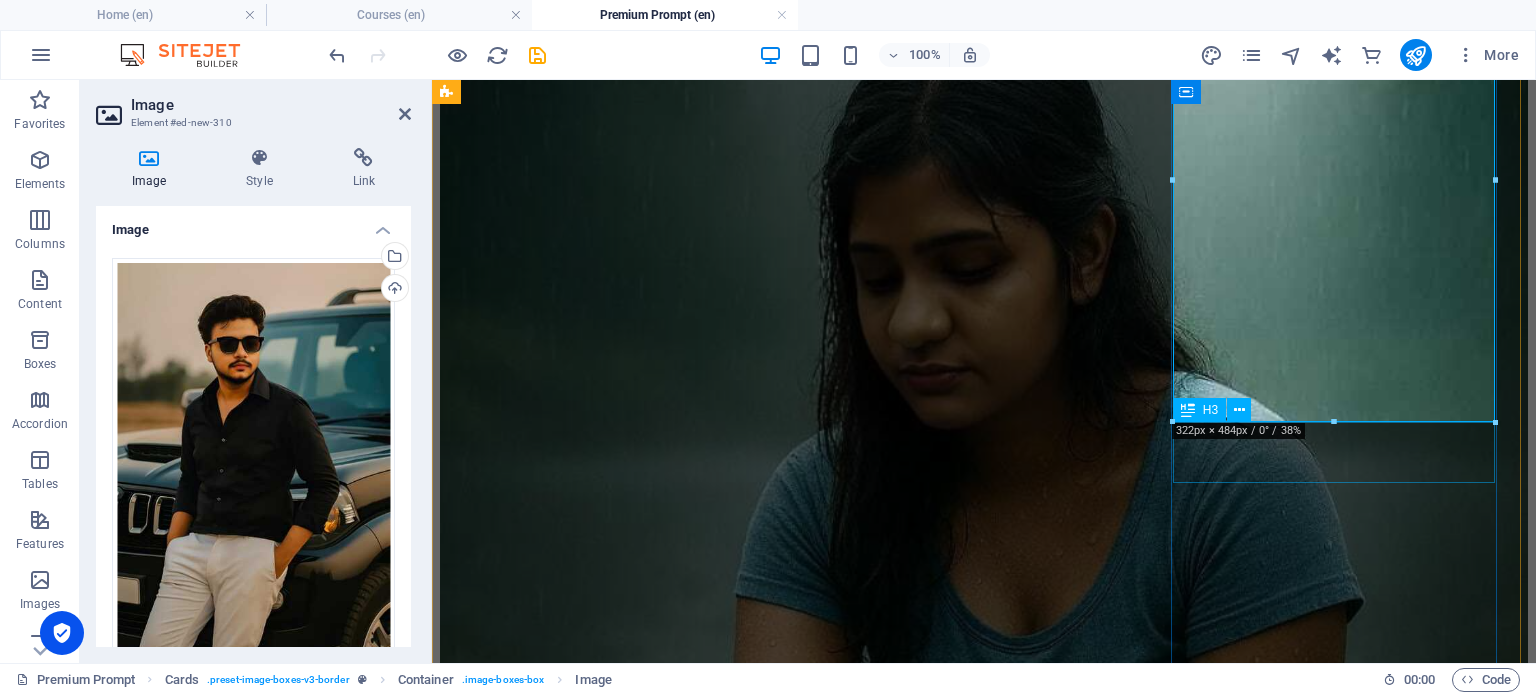 click on "Headline" at bounding box center [984, 5438] 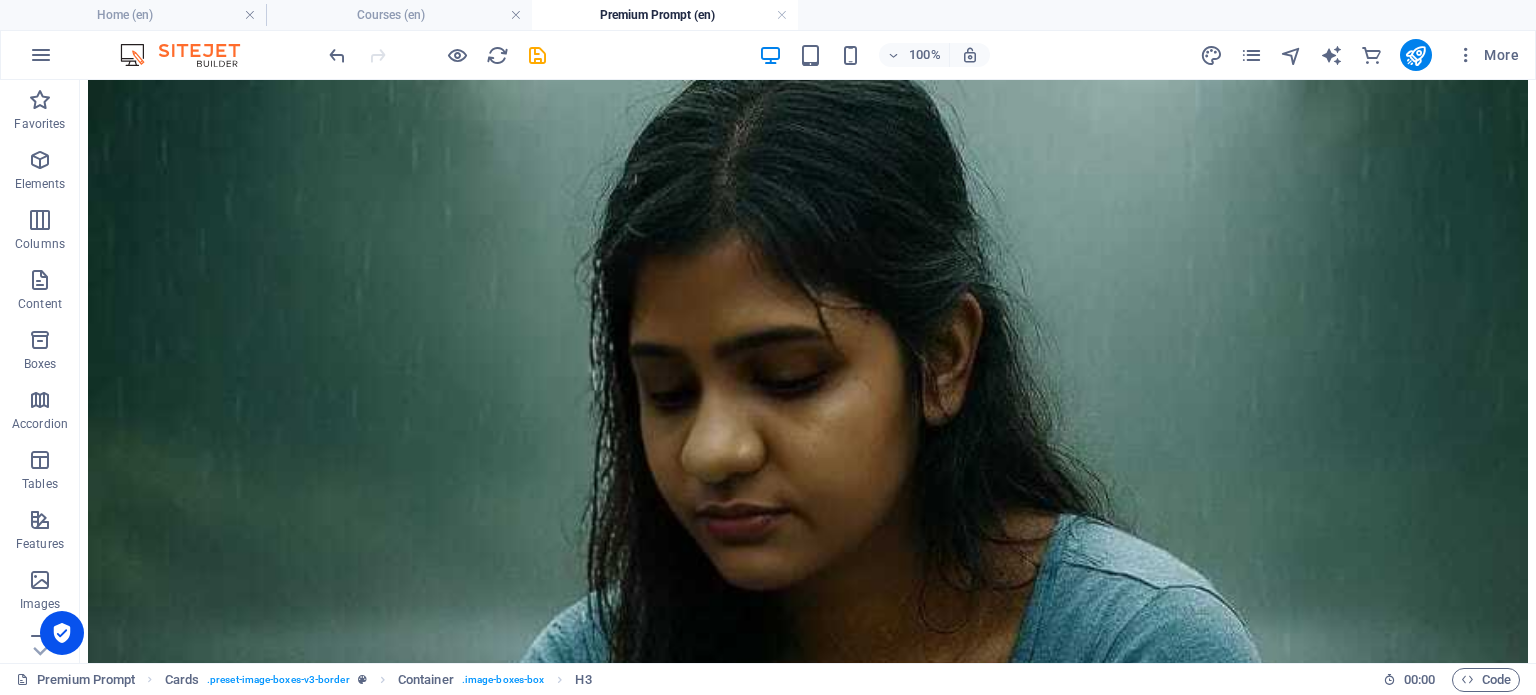 drag, startPoint x: 1145, startPoint y: 491, endPoint x: 1094, endPoint y: 535, distance: 67.357254 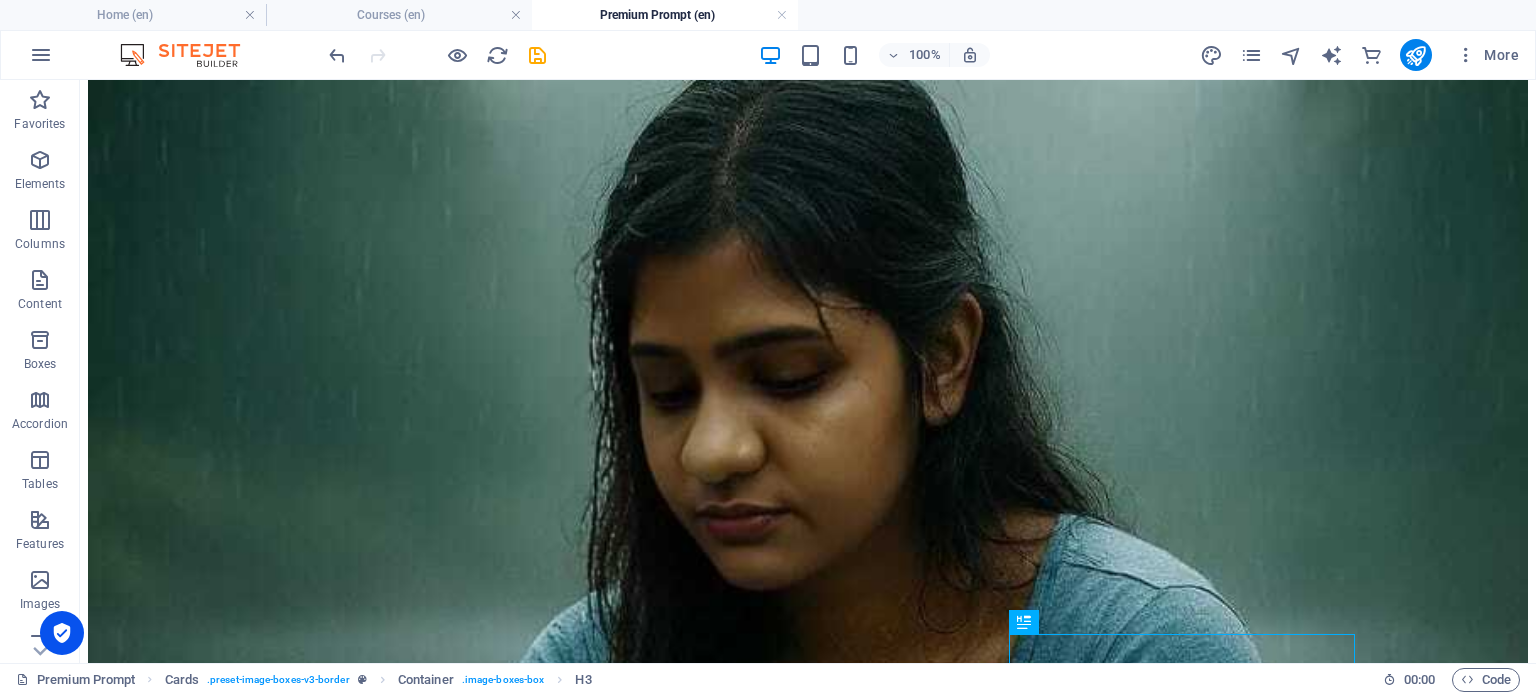 click on "Lorem ipsum dolor sit amet, consectetuer adipiscing elit. Aenean commodo ligula eget dolor. Lorem ipsum dolor sit amet." at bounding box center [808, 7000] 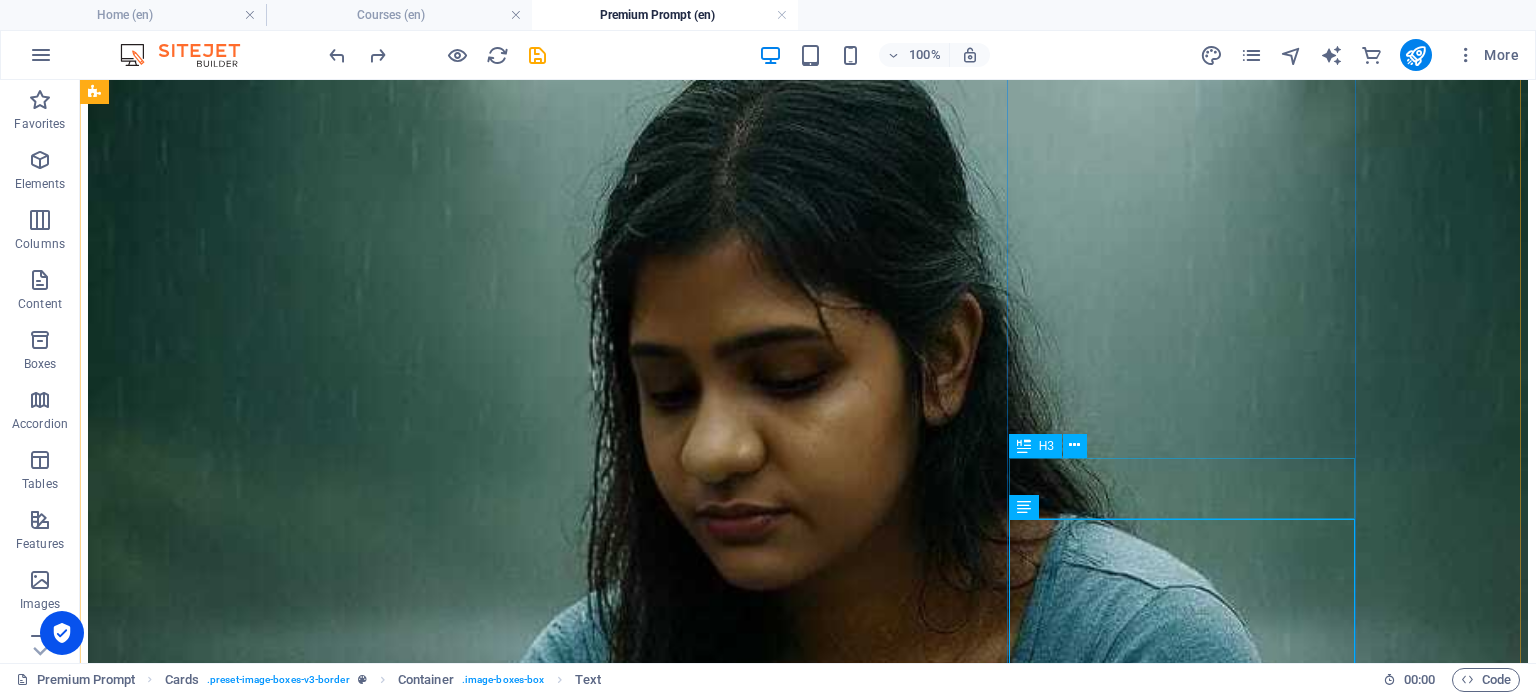 click on "Headline" at bounding box center (808, 7005) 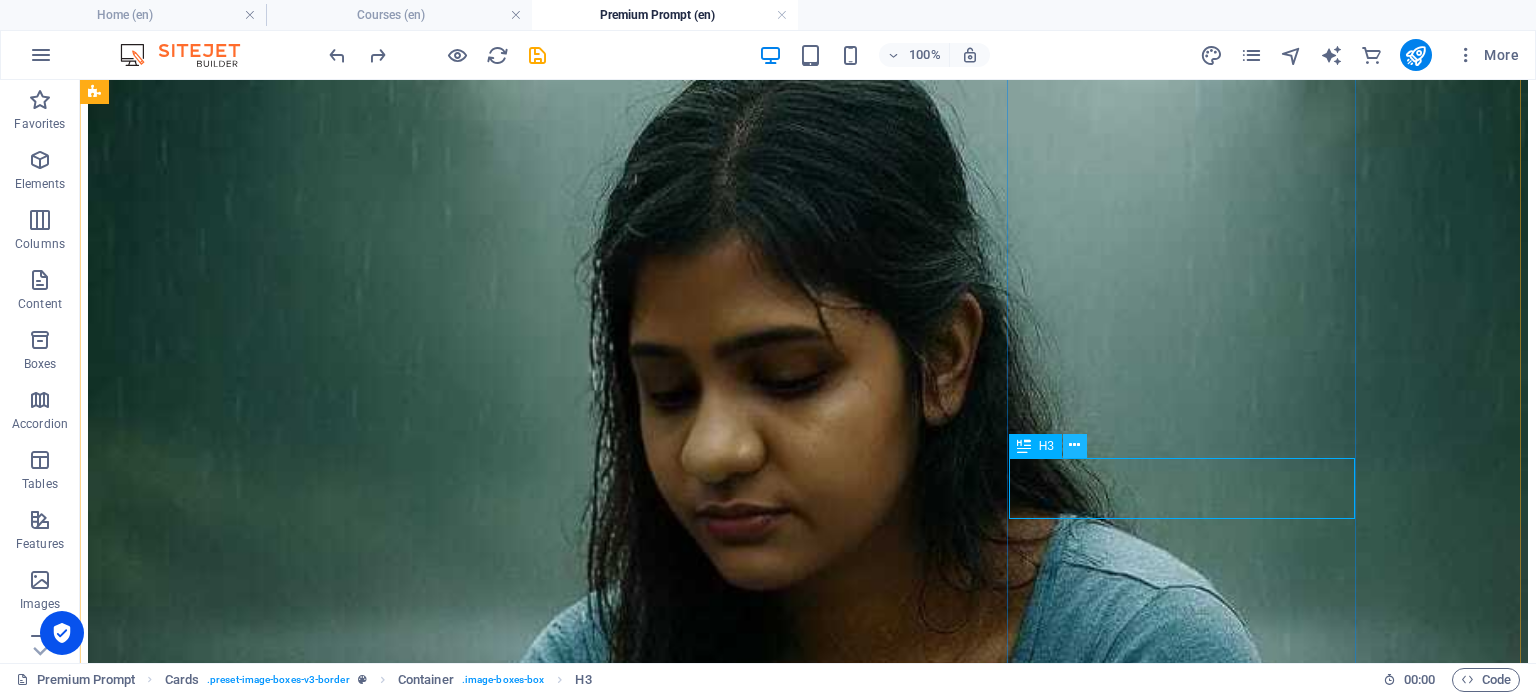 click at bounding box center [1074, 445] 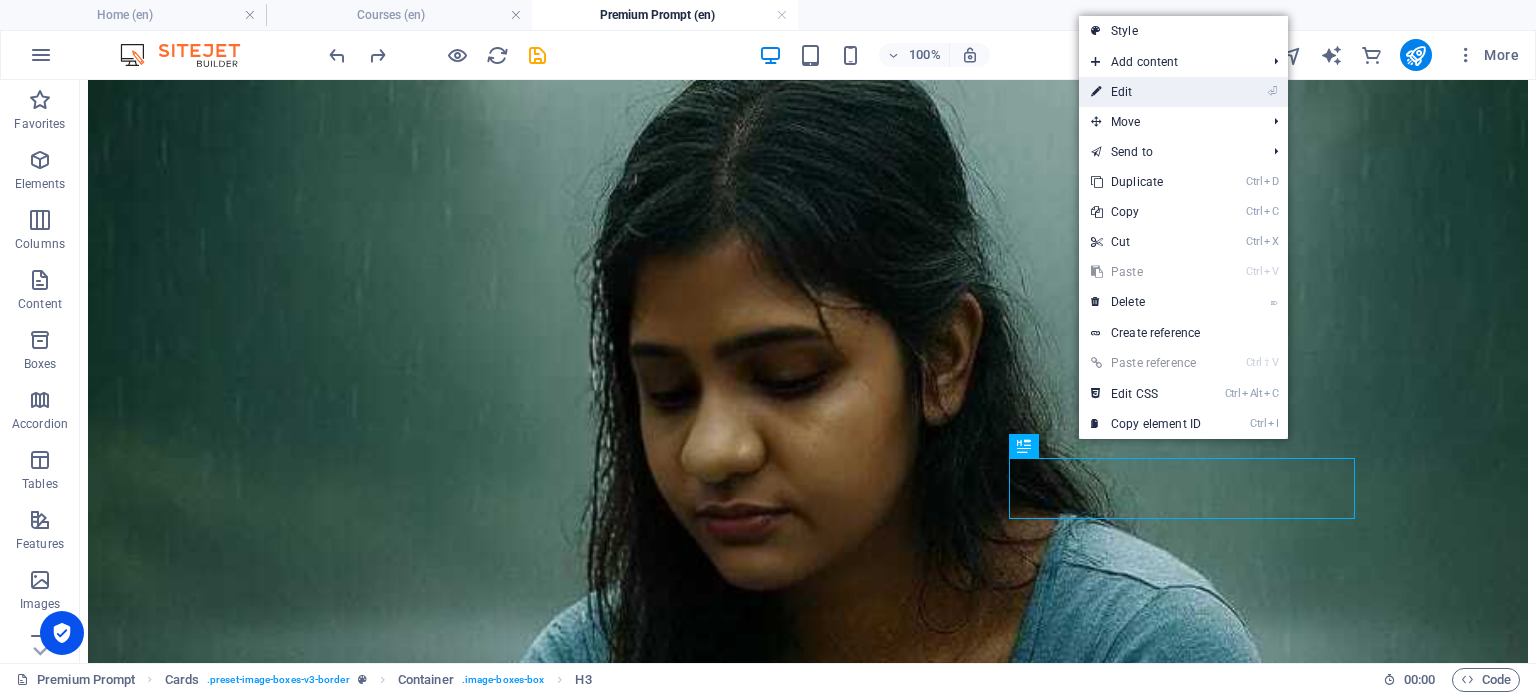 click on "⏎  Edit" at bounding box center (1146, 92) 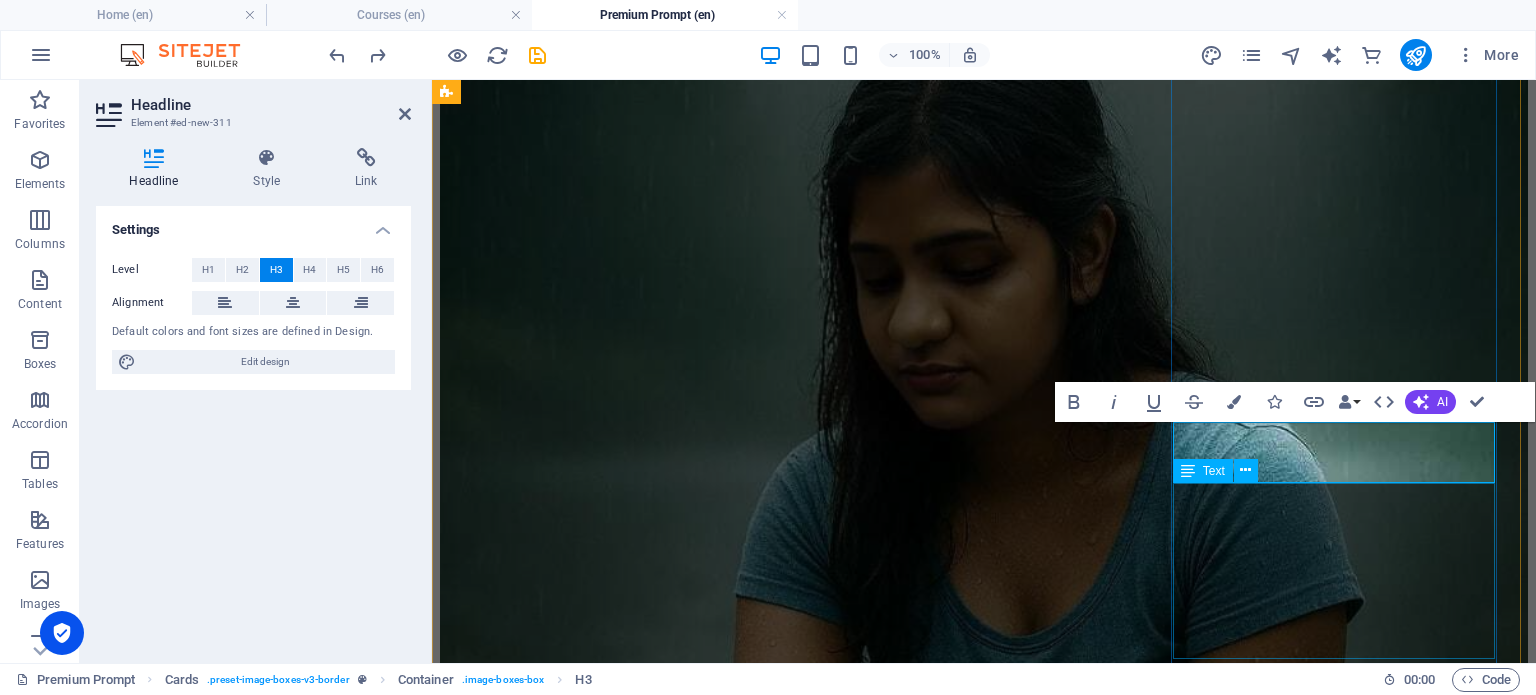 click on "Lorem ipsum dolor sit amet, consectetuer adipiscing elit. Aenean commodo ligula eget dolor. Lorem ipsum dolor sit amet." at bounding box center [984, 5477] 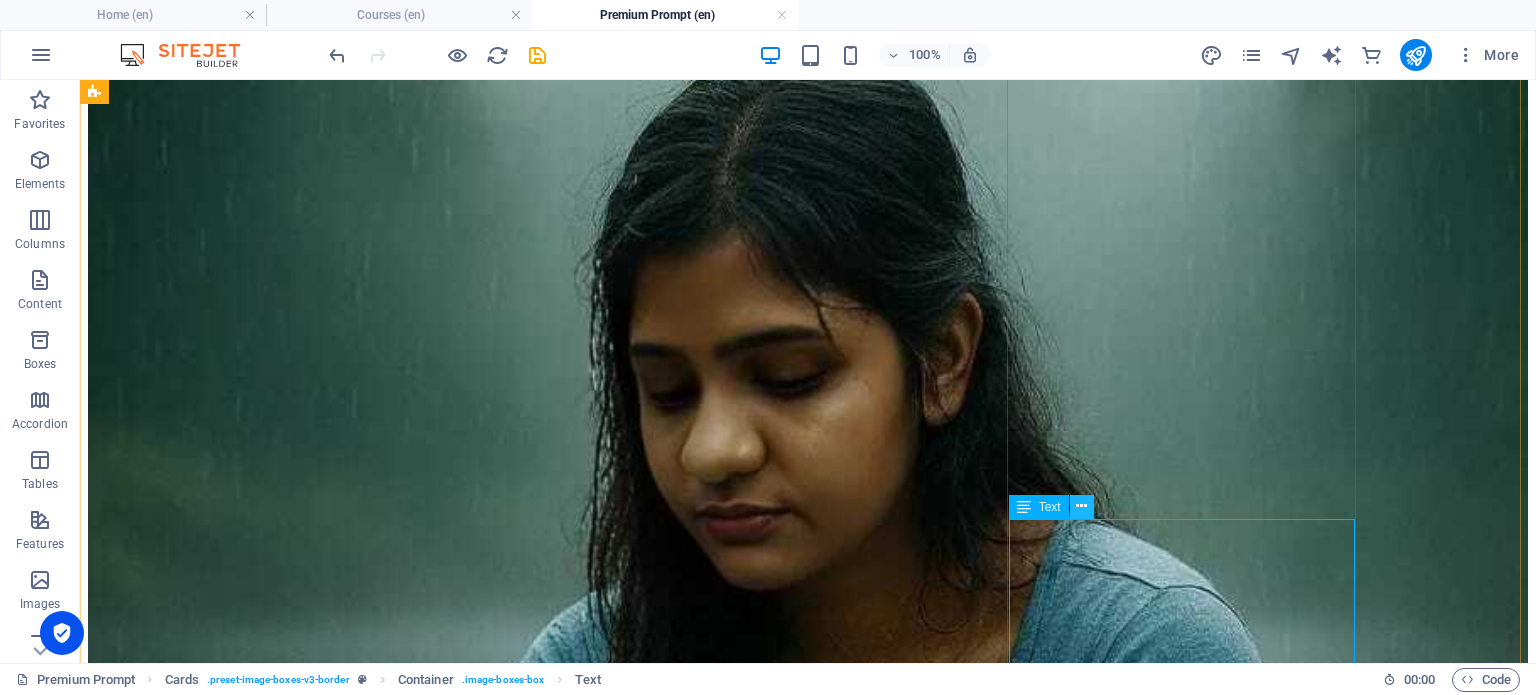 click at bounding box center [1081, 506] 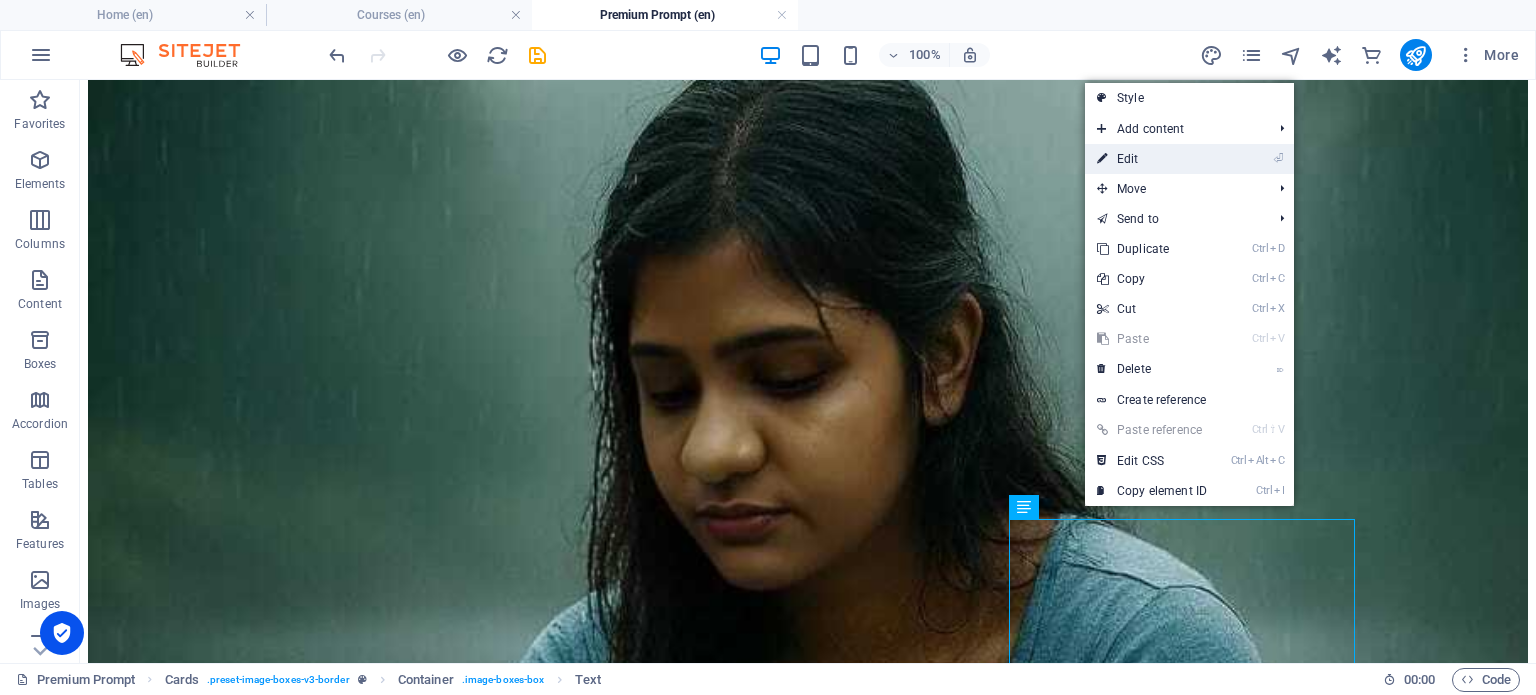 click on "⏎  Edit" at bounding box center (1152, 159) 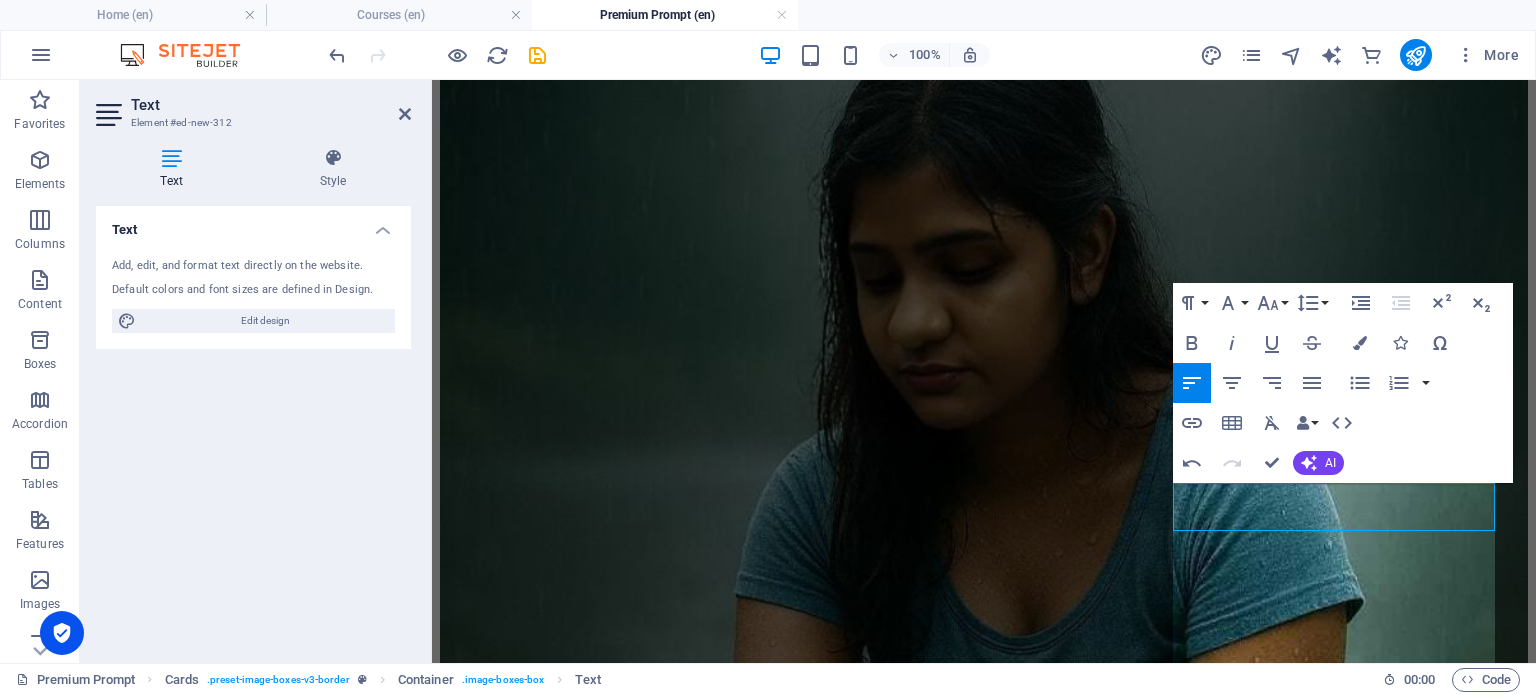 scroll, scrollTop: 9186, scrollLeft: 7, axis: both 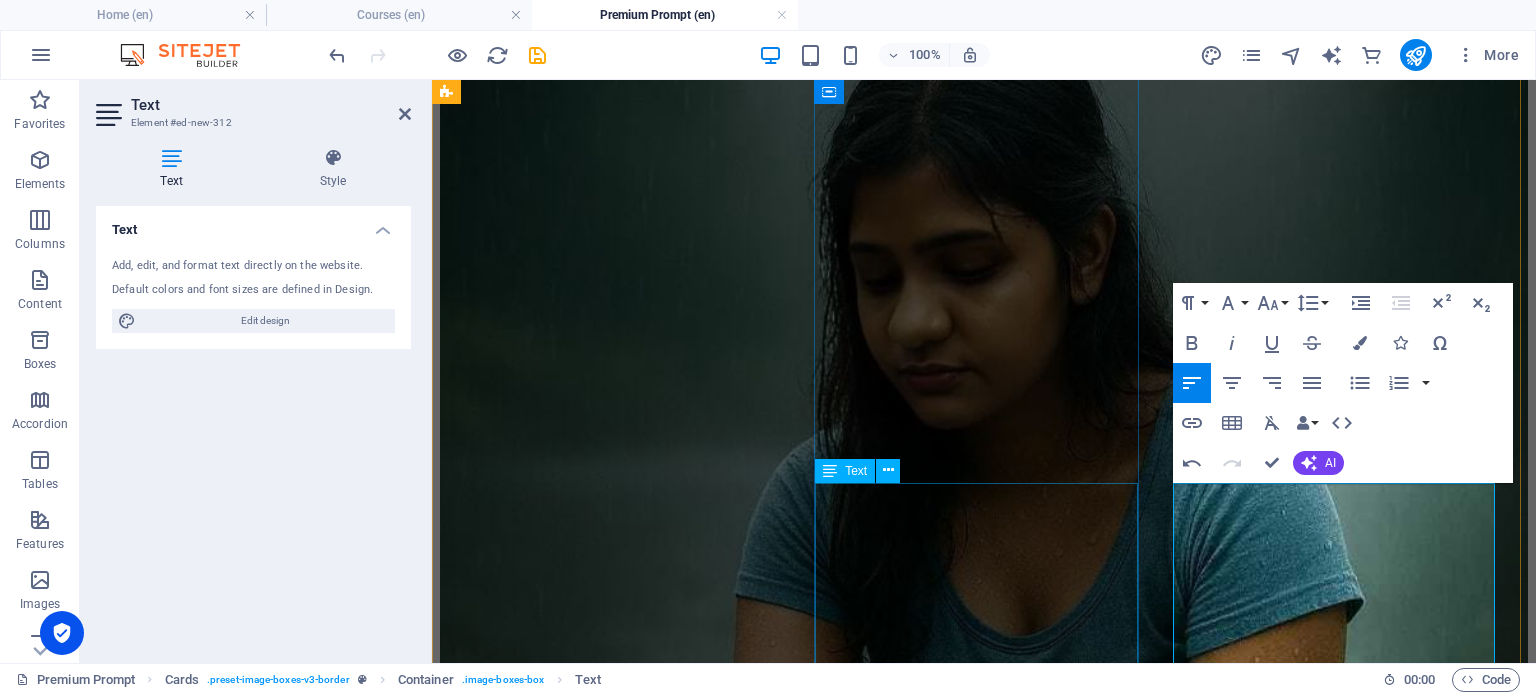 click on "1️⃣ Open Chatgpt  2️⃣ Upload your image  3️⃣ Prompt 👇 "A cinematic portrait of a young man with his eyes closed, wearing a black shirt, surrounded by glowing orange monarch butterflies. Dark [PERSON_NAME] background with soft golden lighting casting a gentle glow on his face. His expression is peaceful and reflective, one hand held close to his chest. Dreamy, emotional atmosphere, fine detail on butterflies’ wings, soft bokeh particles in the background. Hyper-realistic, ultra-HD and warm tone." at bounding box center [984, 3659] 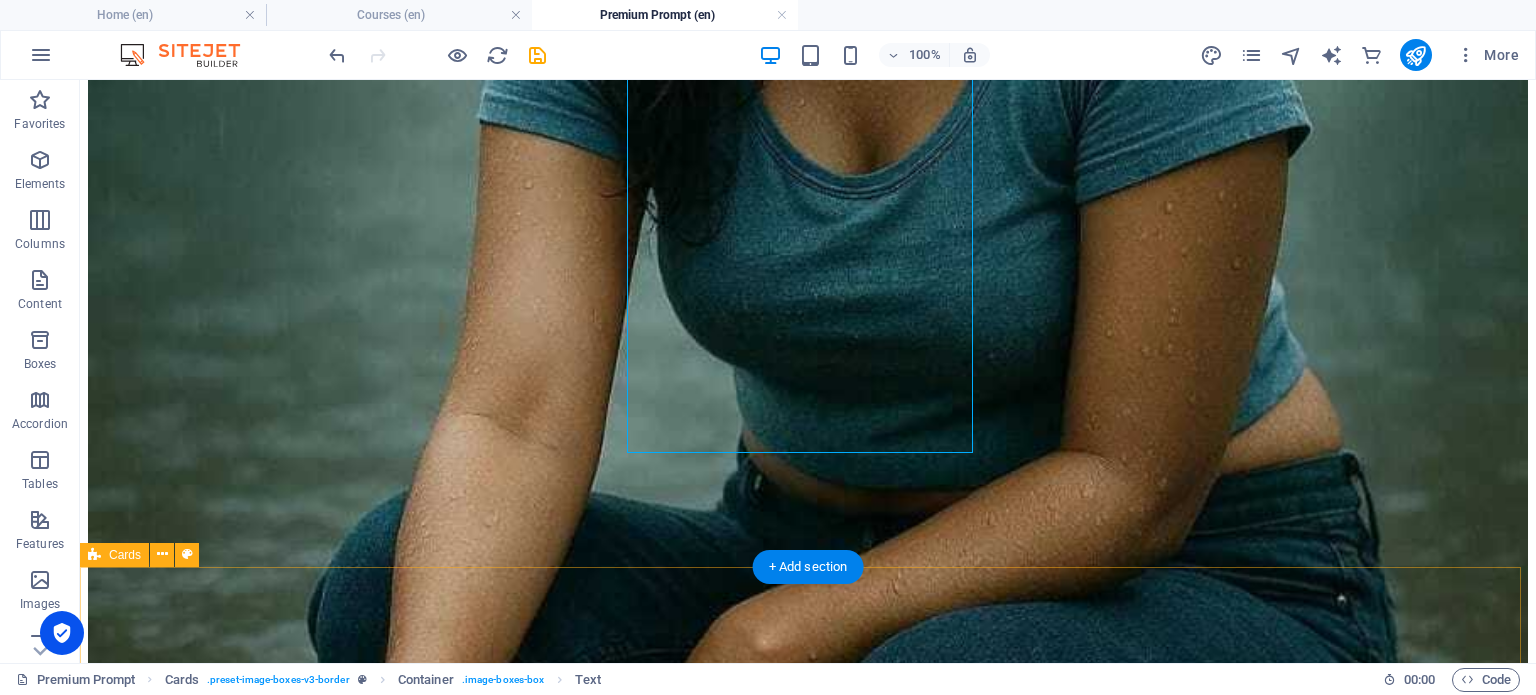 scroll, scrollTop: 1004, scrollLeft: 0, axis: vertical 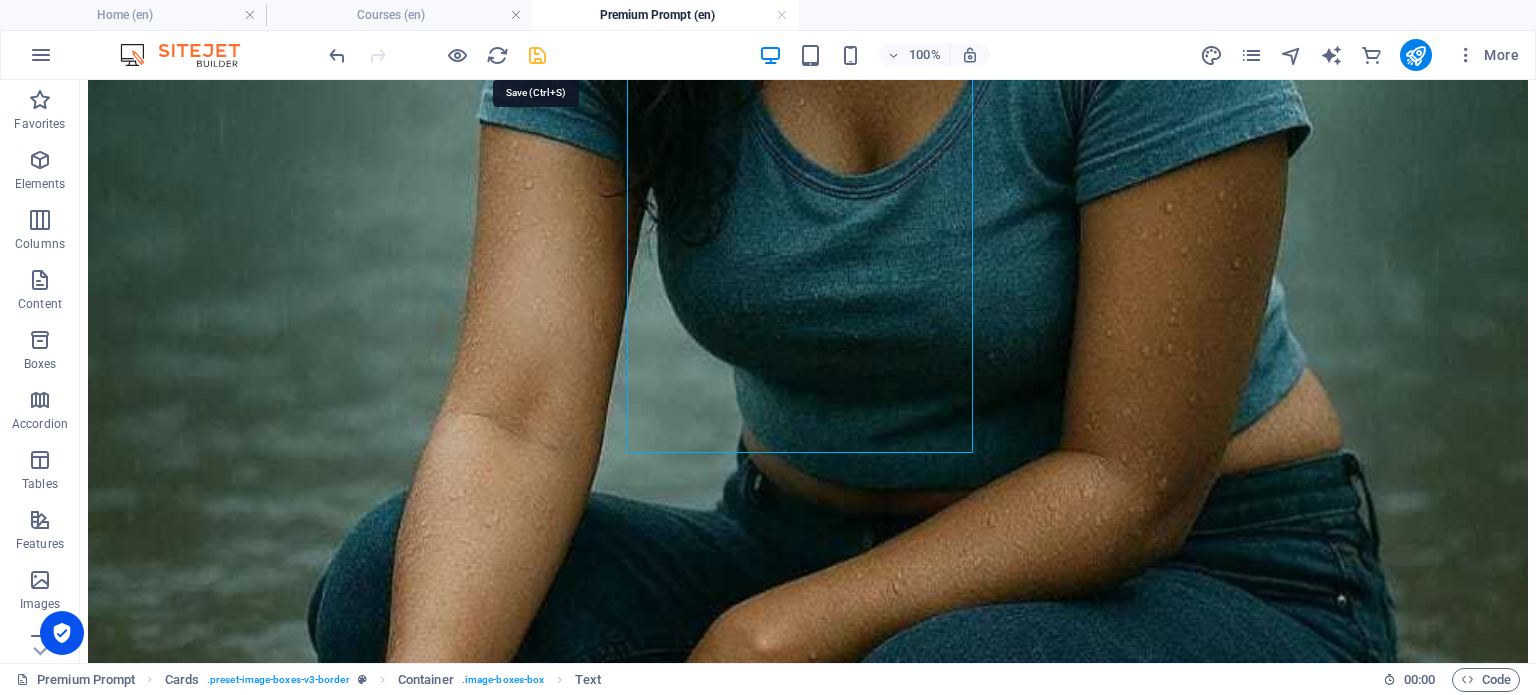 click at bounding box center [537, 55] 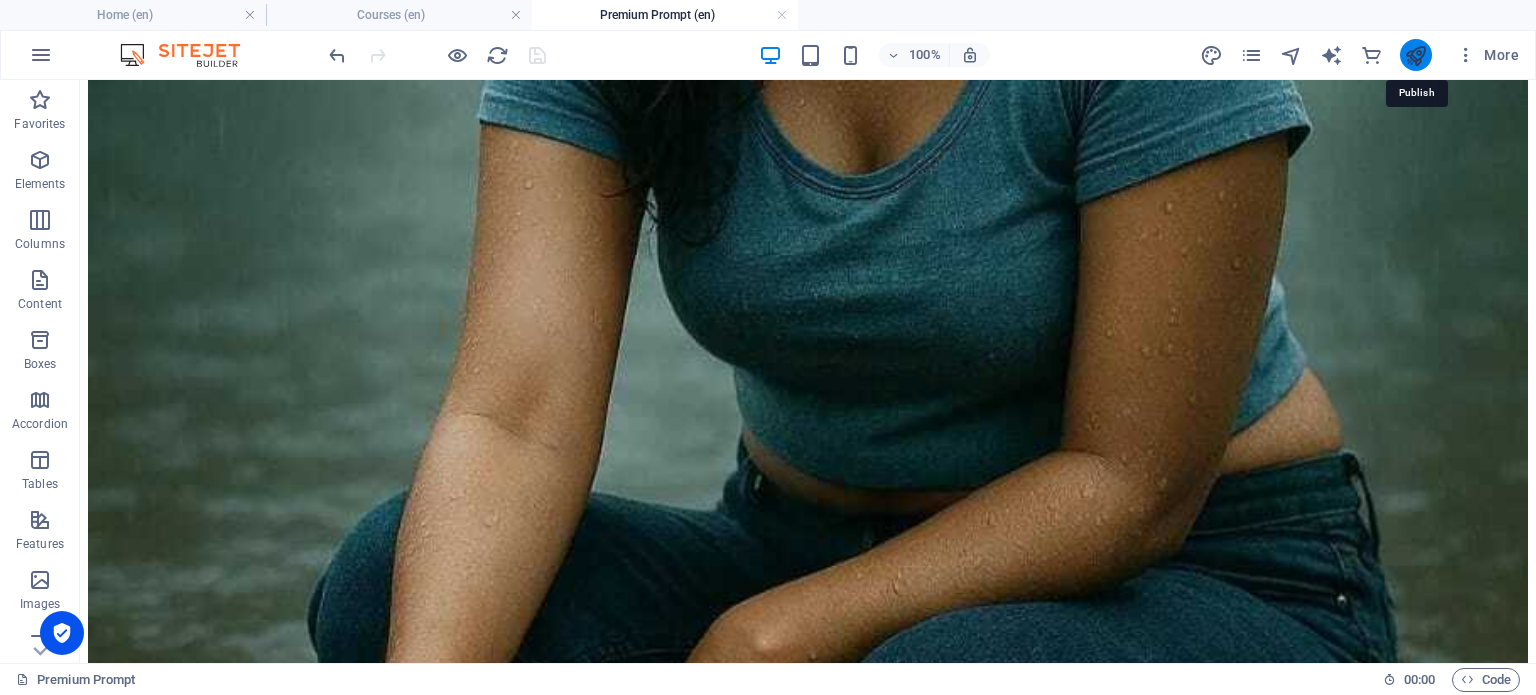 click at bounding box center [1415, 55] 